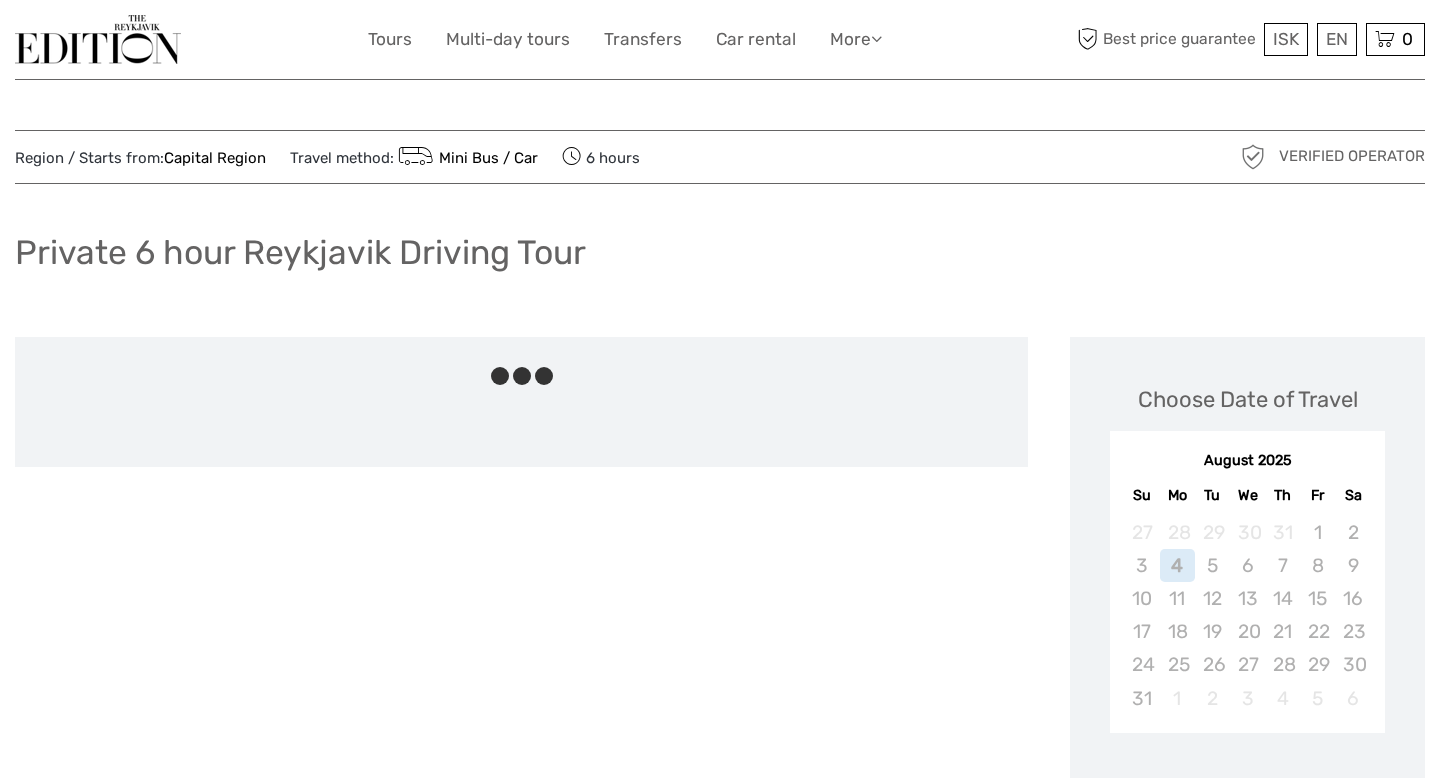 scroll, scrollTop: 0, scrollLeft: 0, axis: both 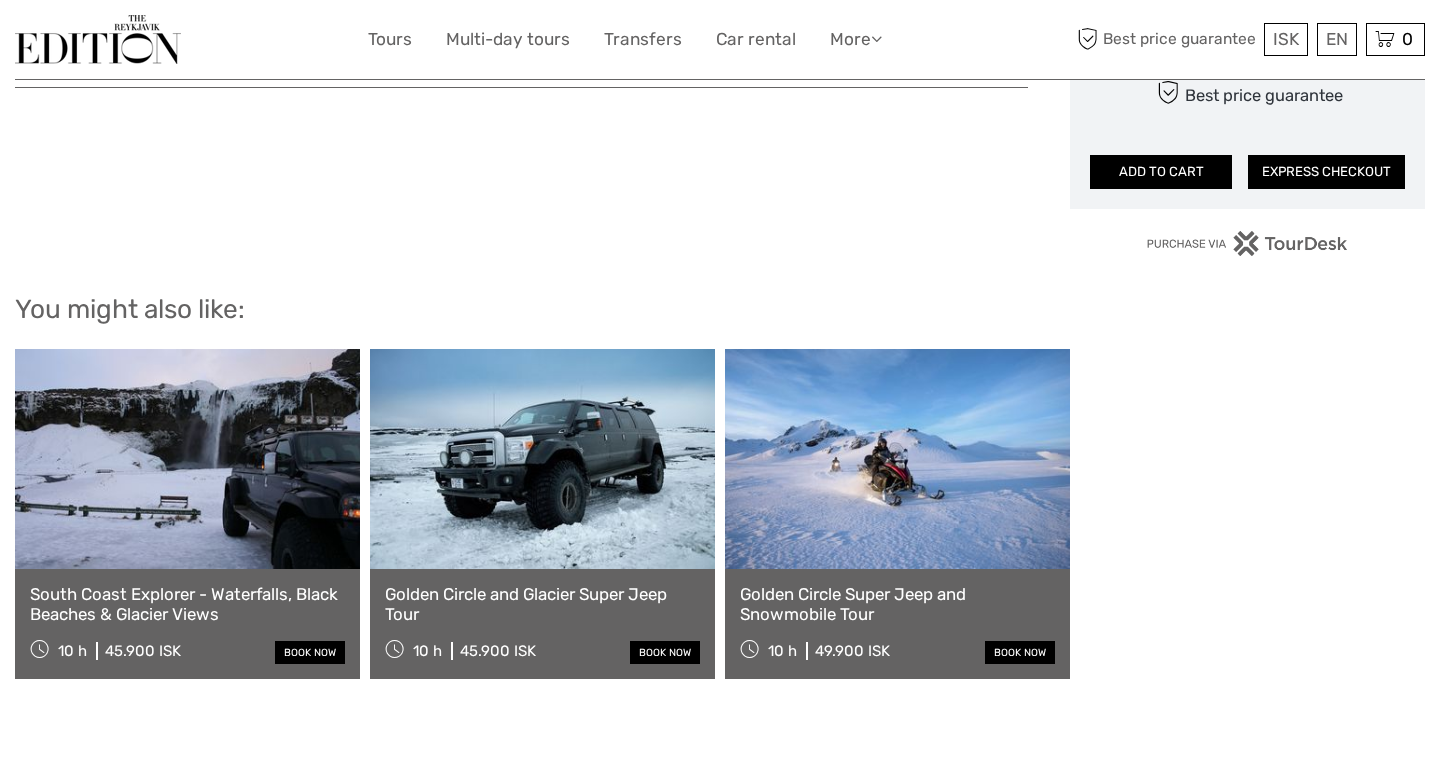 click on "Golden Circle and Glacier Super Jeep Tour" at bounding box center [542, 604] 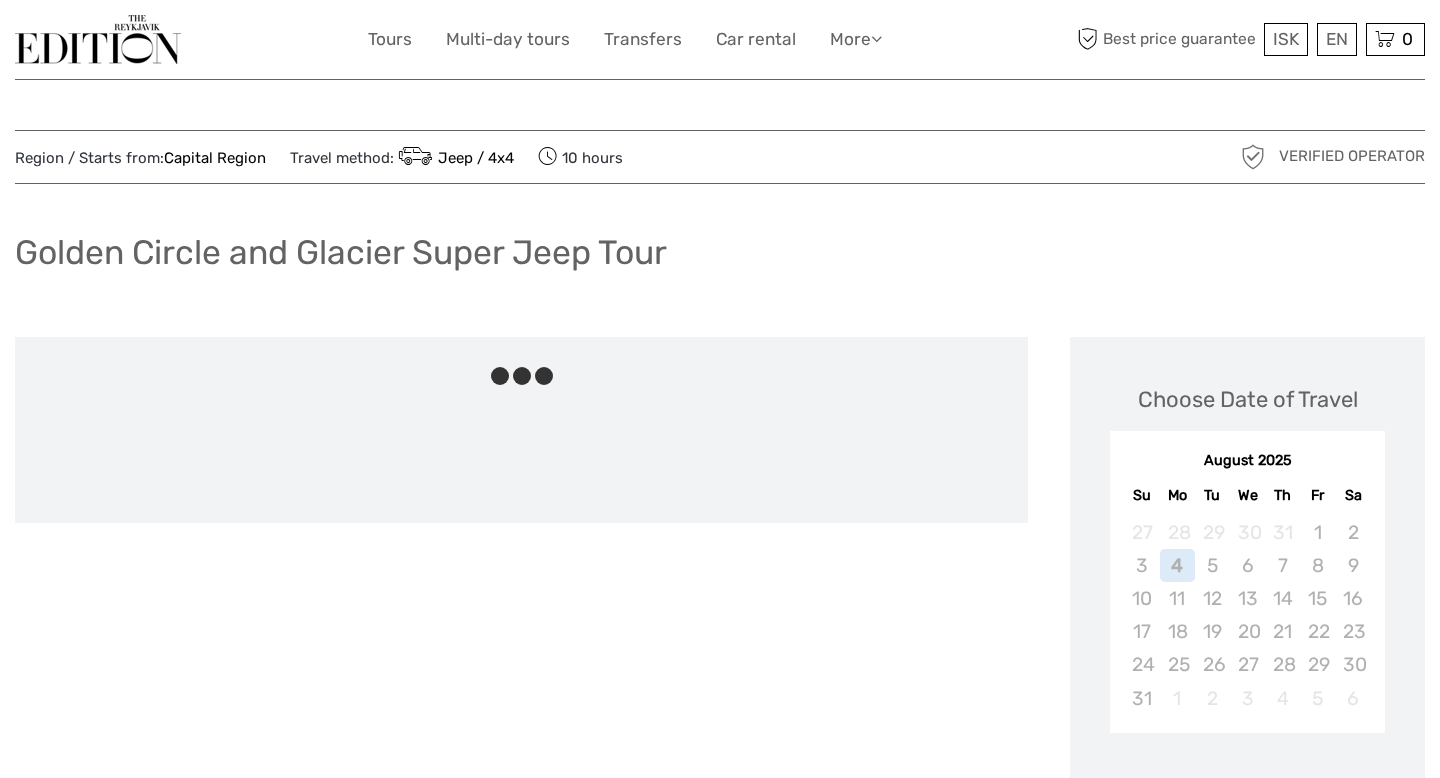 scroll, scrollTop: 0, scrollLeft: 0, axis: both 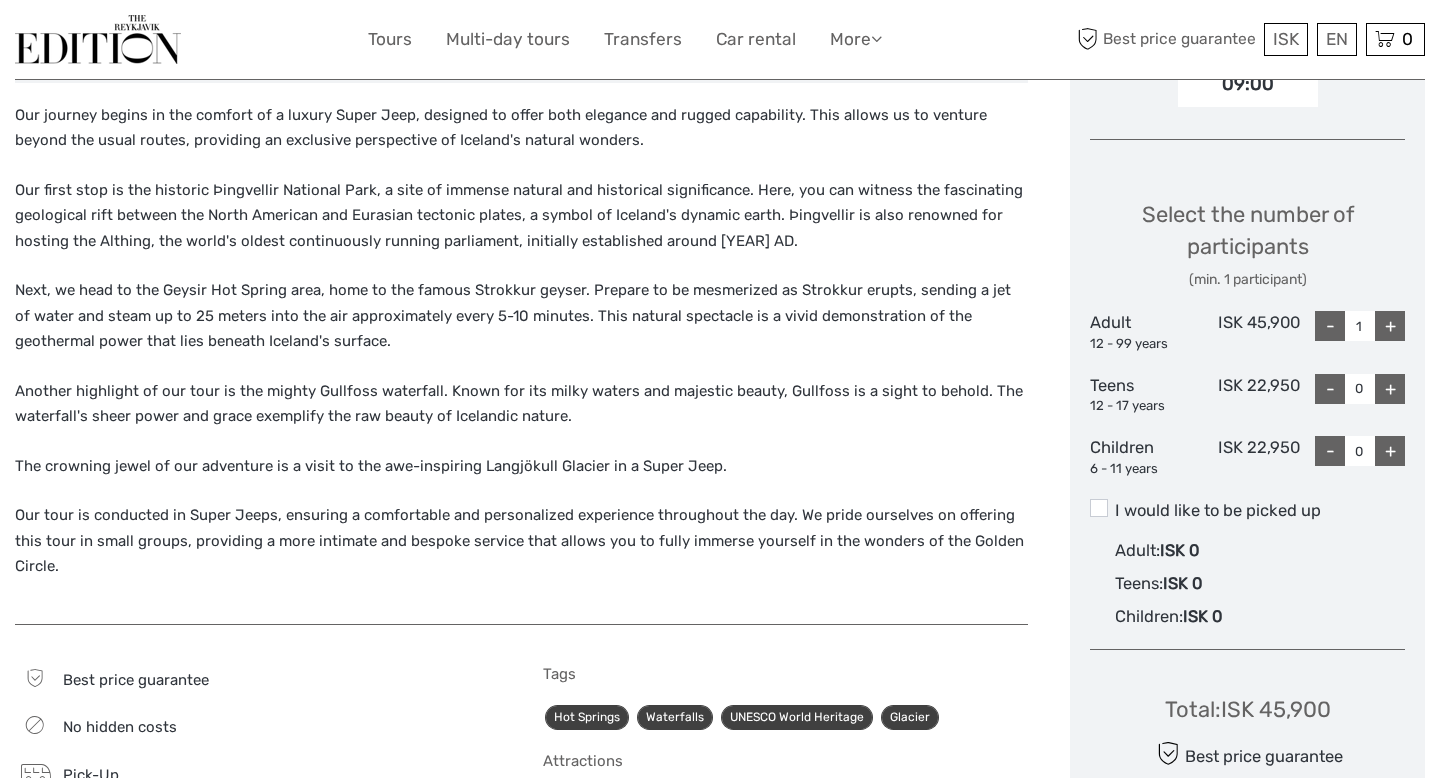 click on "+" at bounding box center (1390, 326) 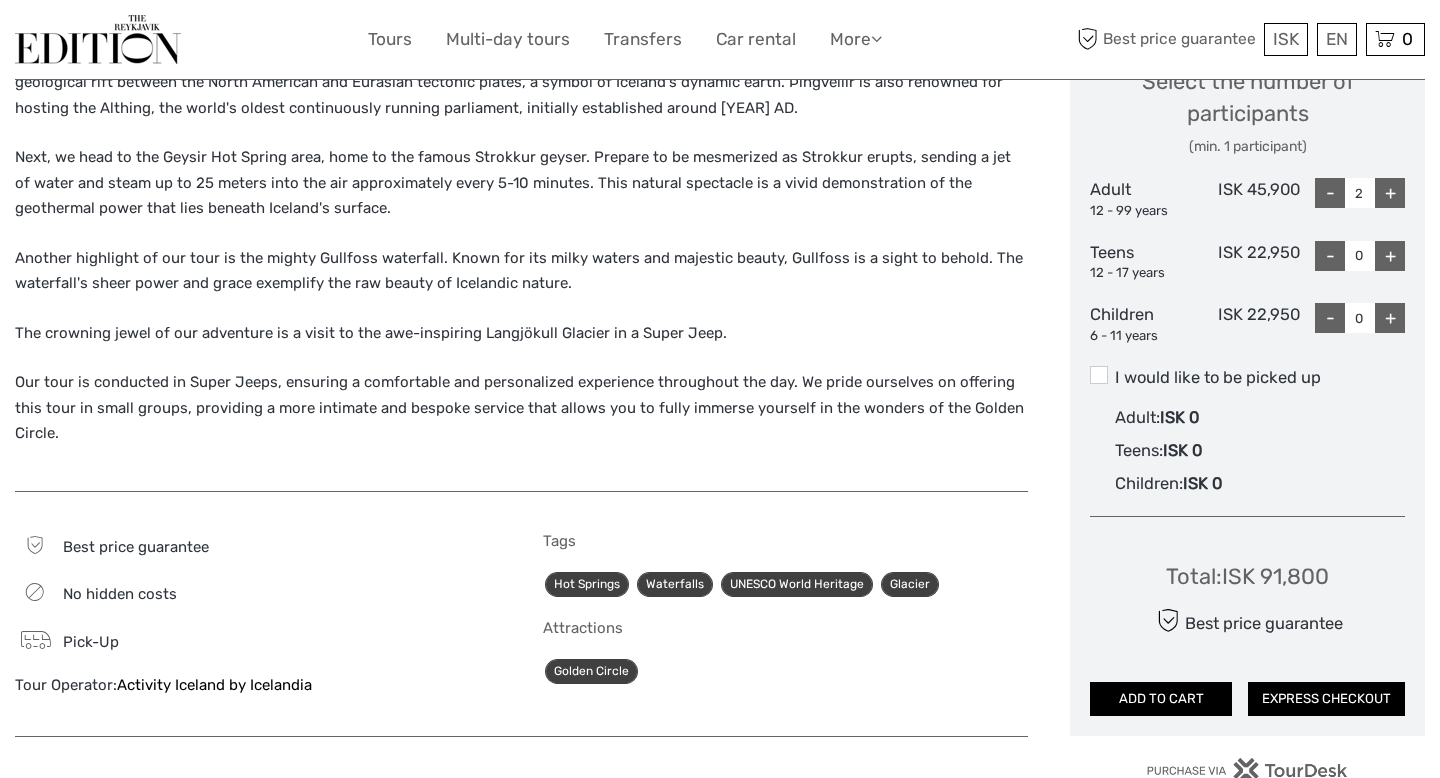 scroll, scrollTop: 1001, scrollLeft: 0, axis: vertical 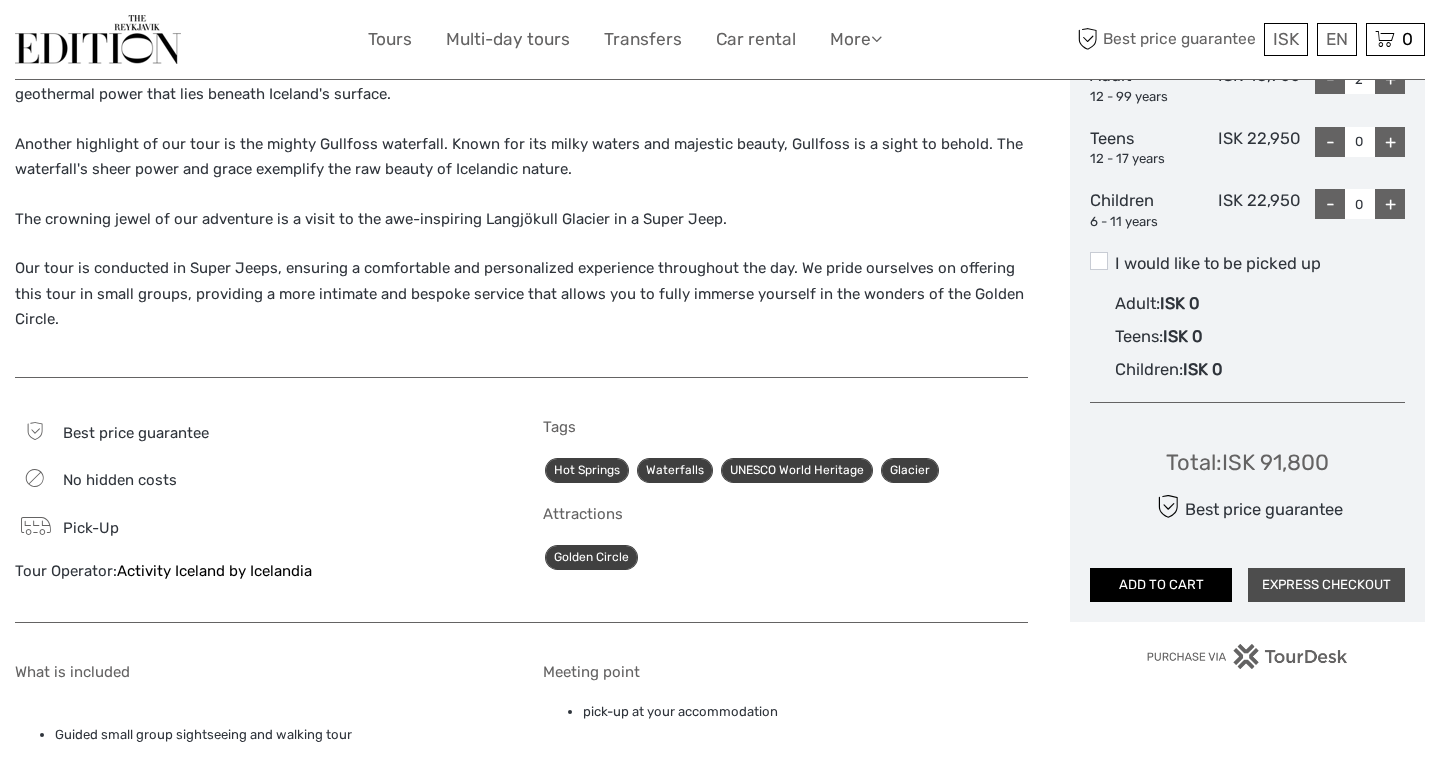 click on "EXPRESS CHECKOUT" at bounding box center [1326, 585] 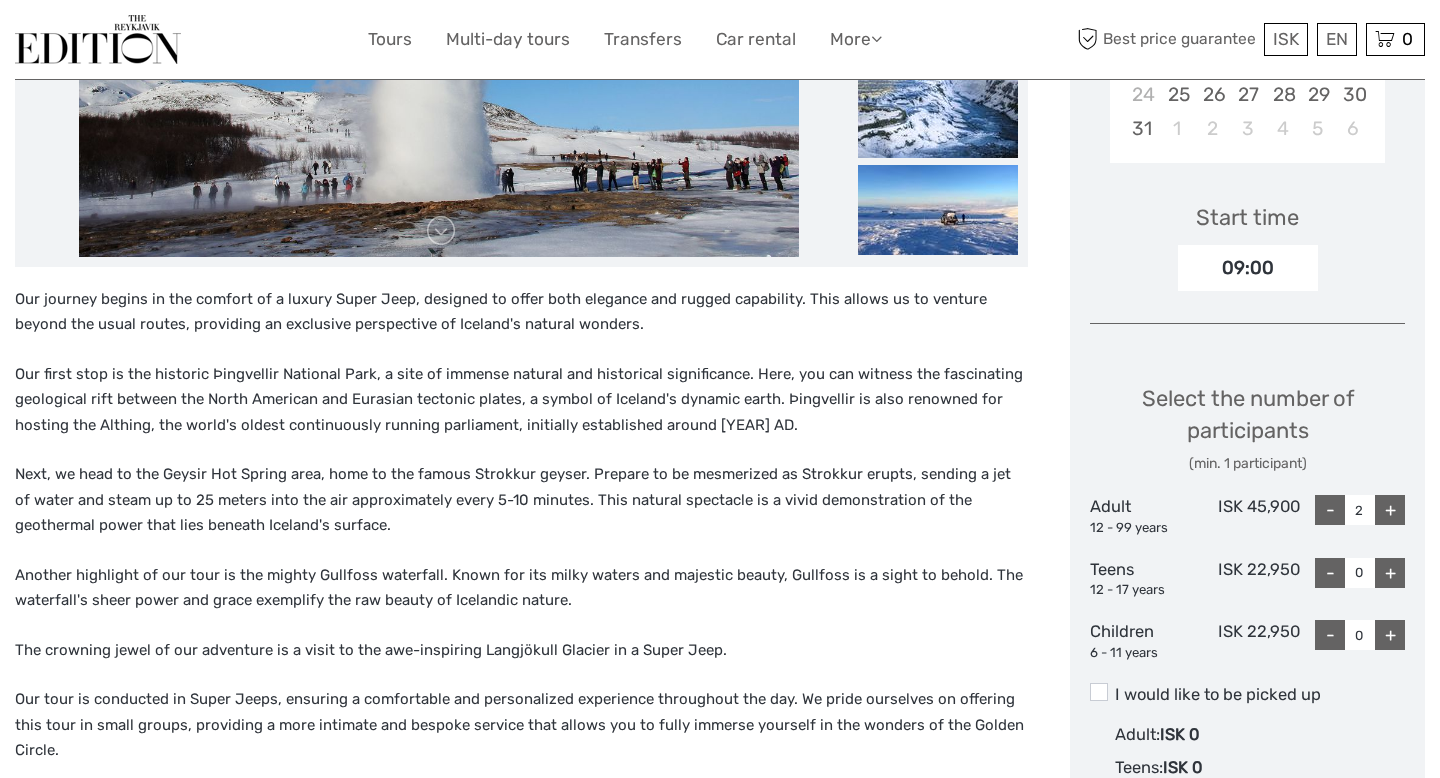 scroll, scrollTop: 695, scrollLeft: 0, axis: vertical 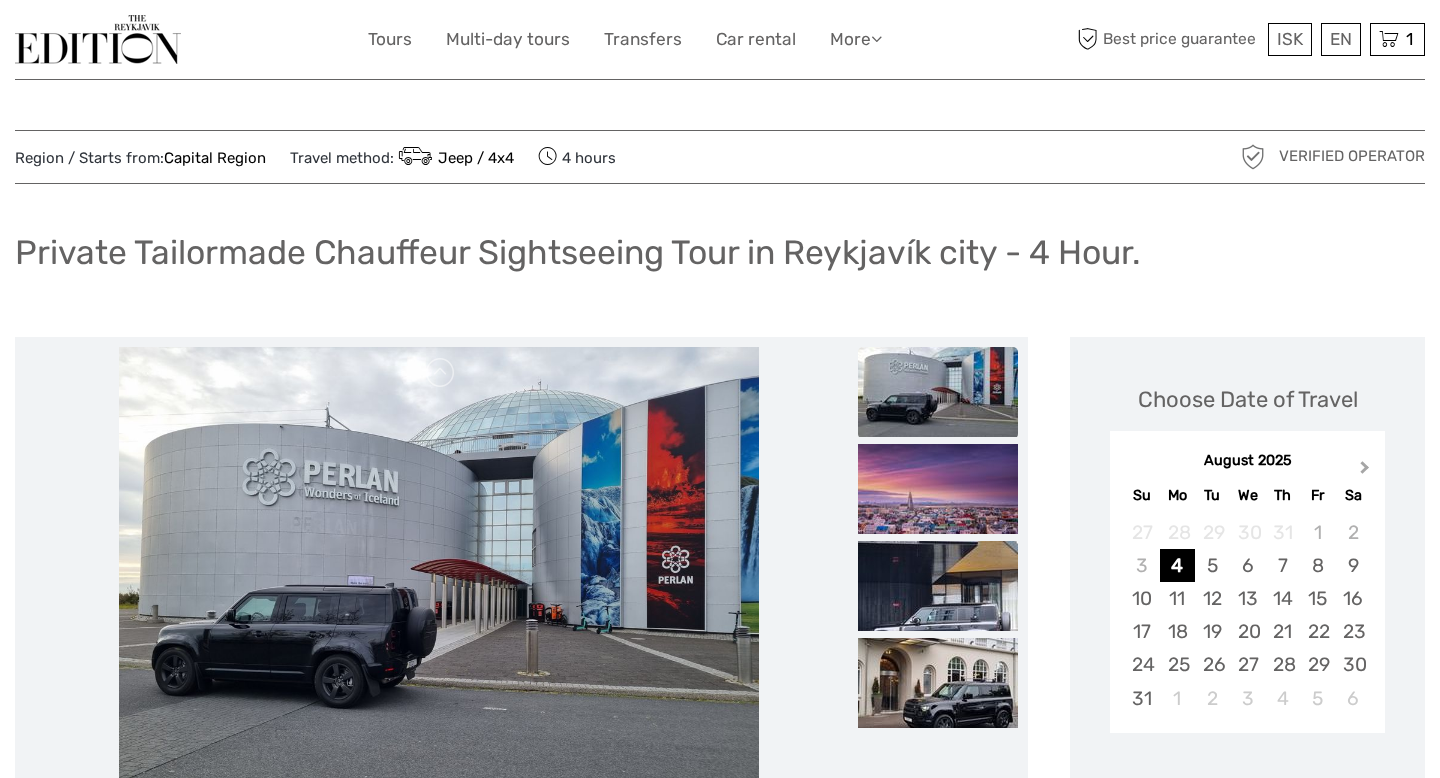 click on "Next Month" at bounding box center (1365, 471) 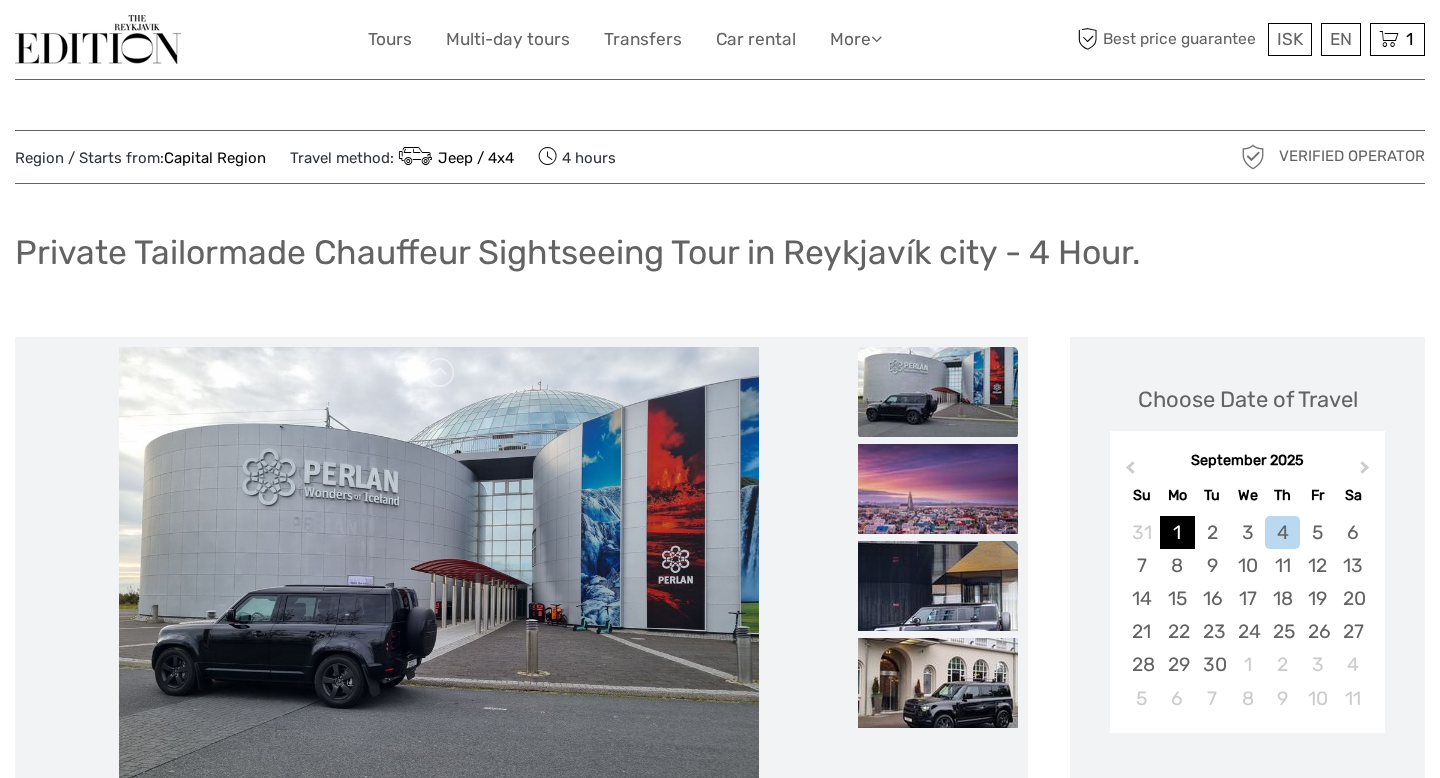 click on "1" at bounding box center (1177, 532) 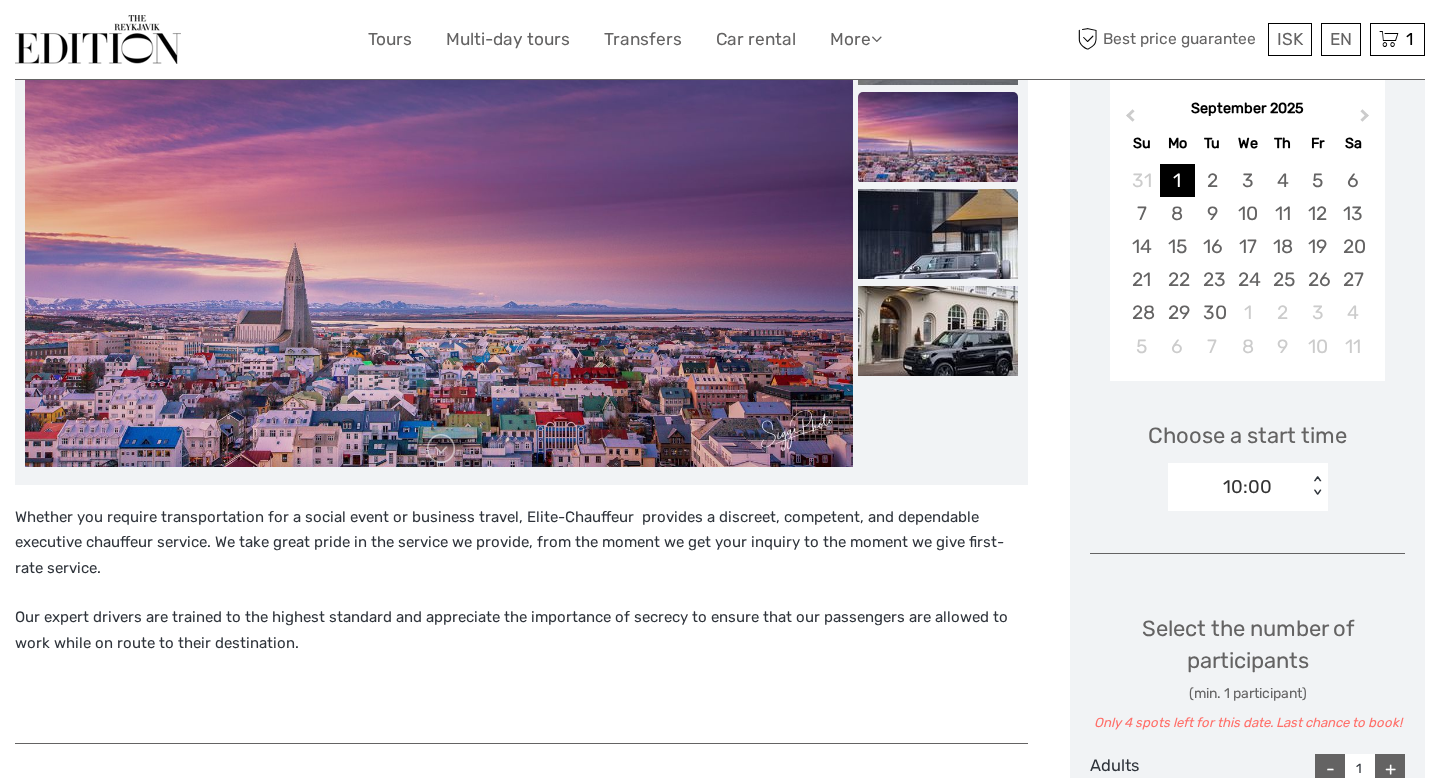 scroll, scrollTop: 358, scrollLeft: 0, axis: vertical 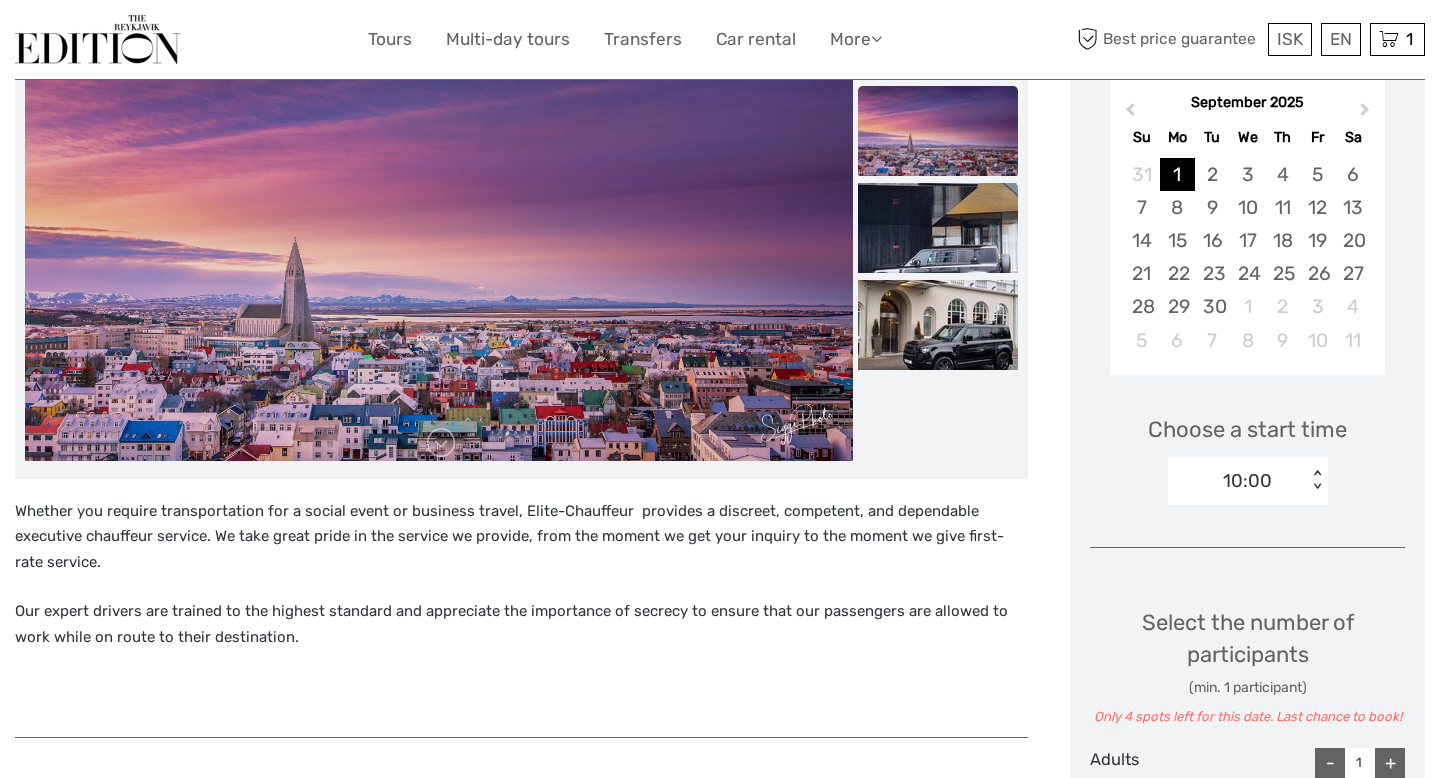 click on "< >" at bounding box center (1316, 480) 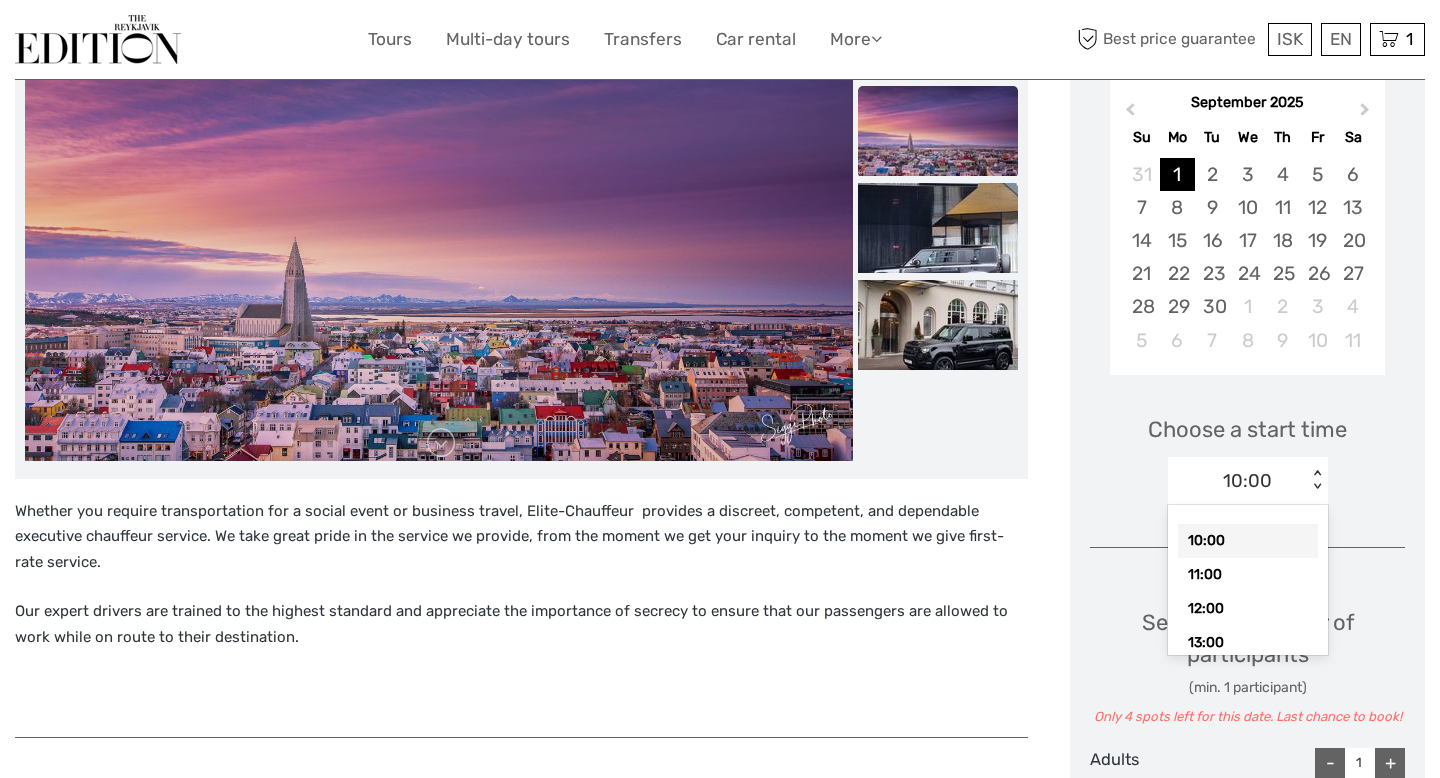 click on "Choose a start time option 10:00 selected, 1 of 13. 13 results available. Use Up and Down to choose options, press Enter to select the currently focused option, press Escape to exit the menu, press Tab to select the option and exit the menu. 10:00 < > 10:00 11:00 12:00 13:00 14:00 15:00 16:00 17:00 18:00 19:00 20:00 21:00 22:00" at bounding box center [1247, 451] 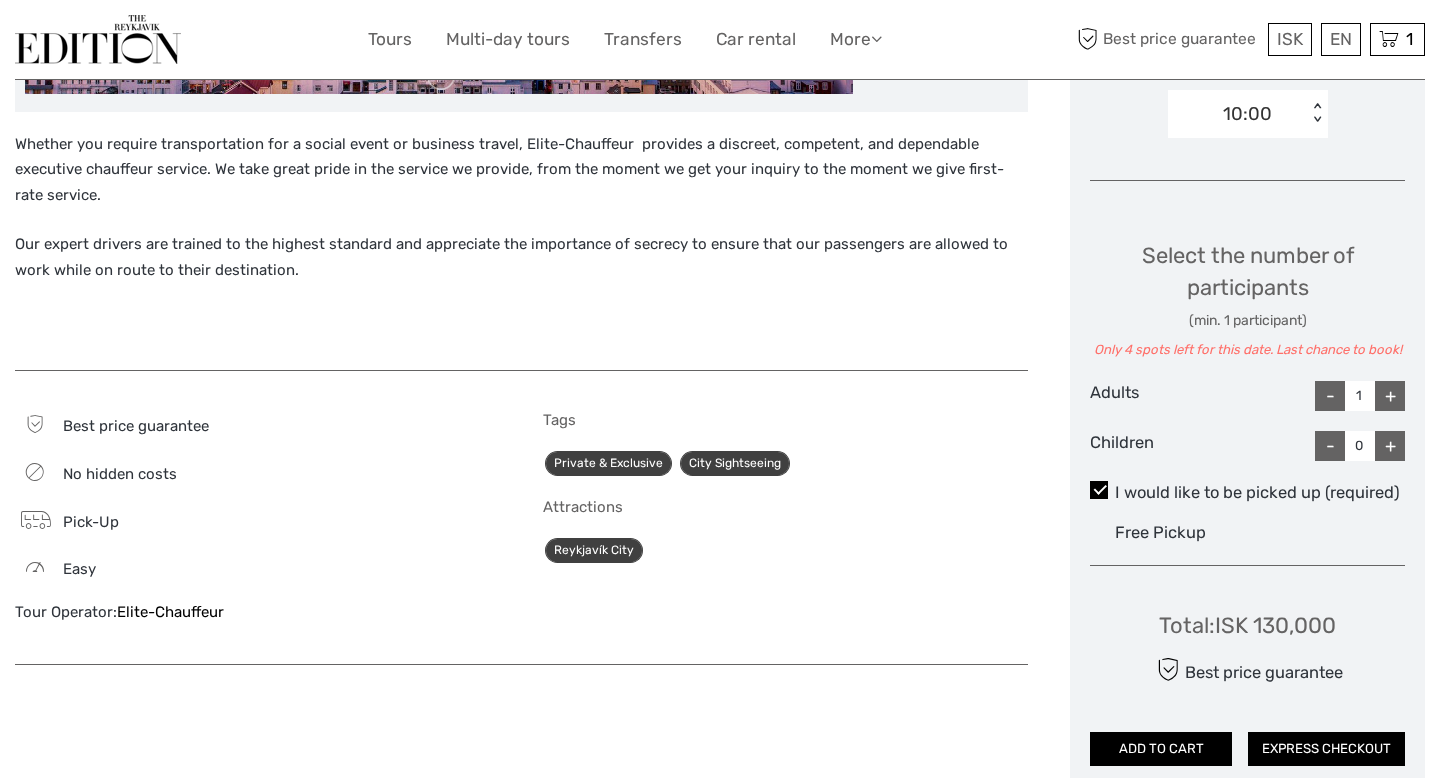 scroll, scrollTop: 780, scrollLeft: 0, axis: vertical 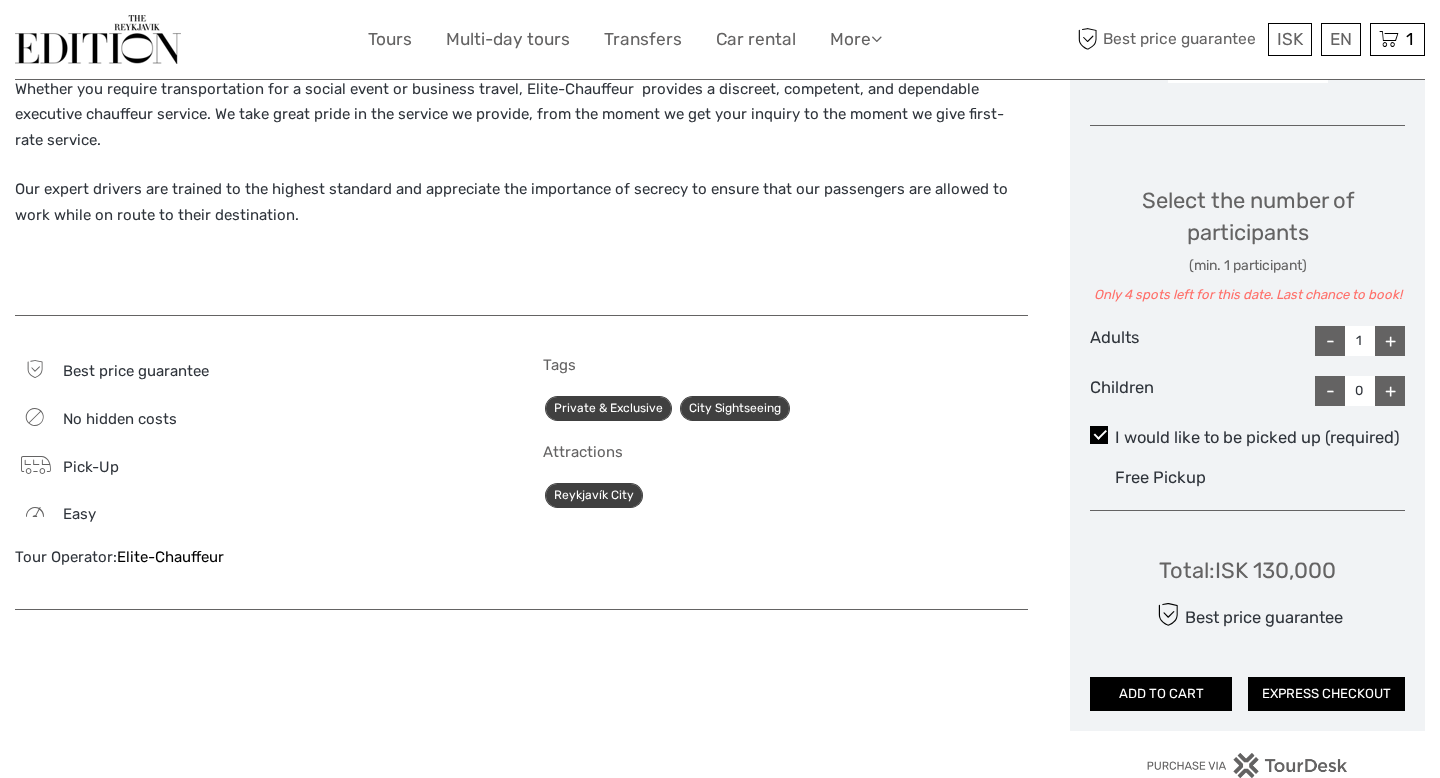 click on "+" at bounding box center (1390, 341) 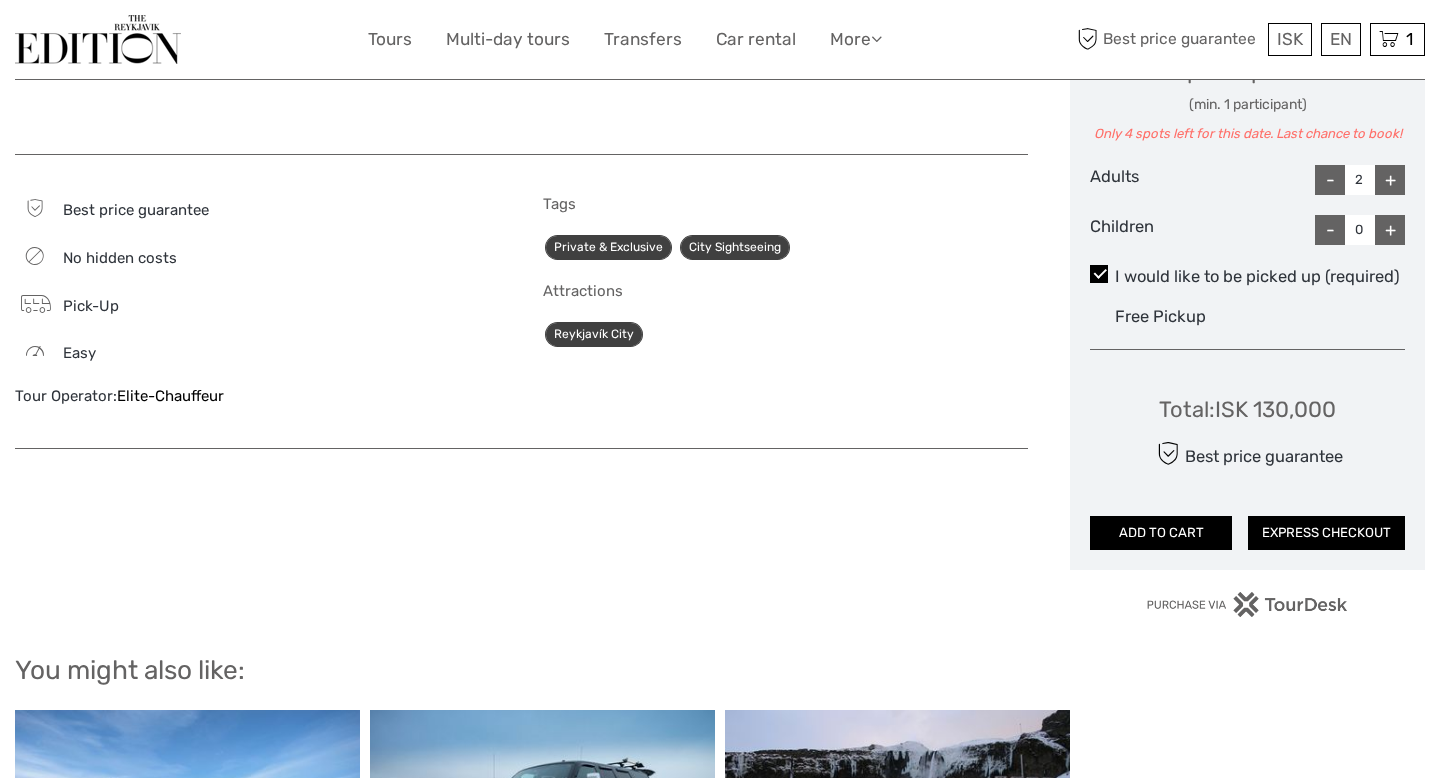 scroll, scrollTop: 943, scrollLeft: 0, axis: vertical 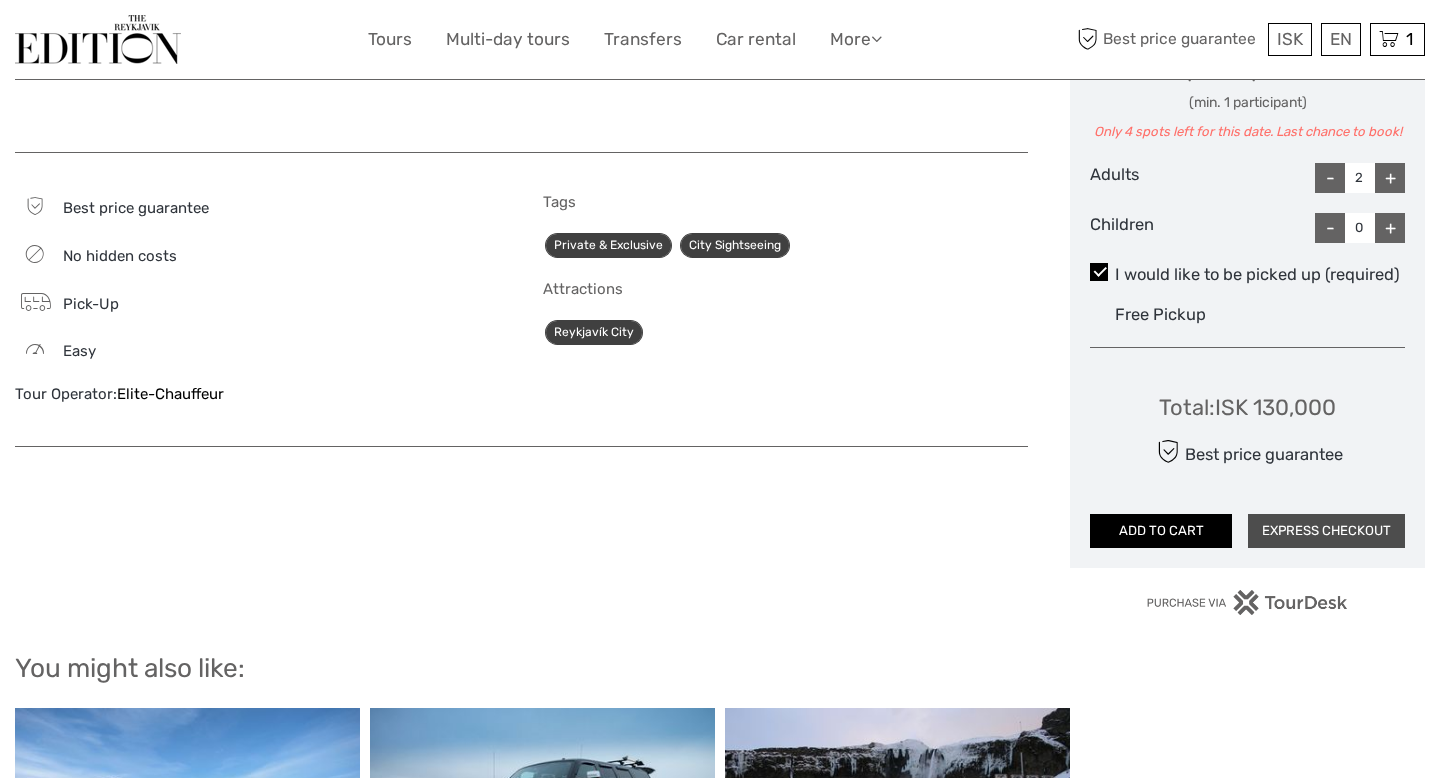 click on "EXPRESS CHECKOUT" at bounding box center (1326, 531) 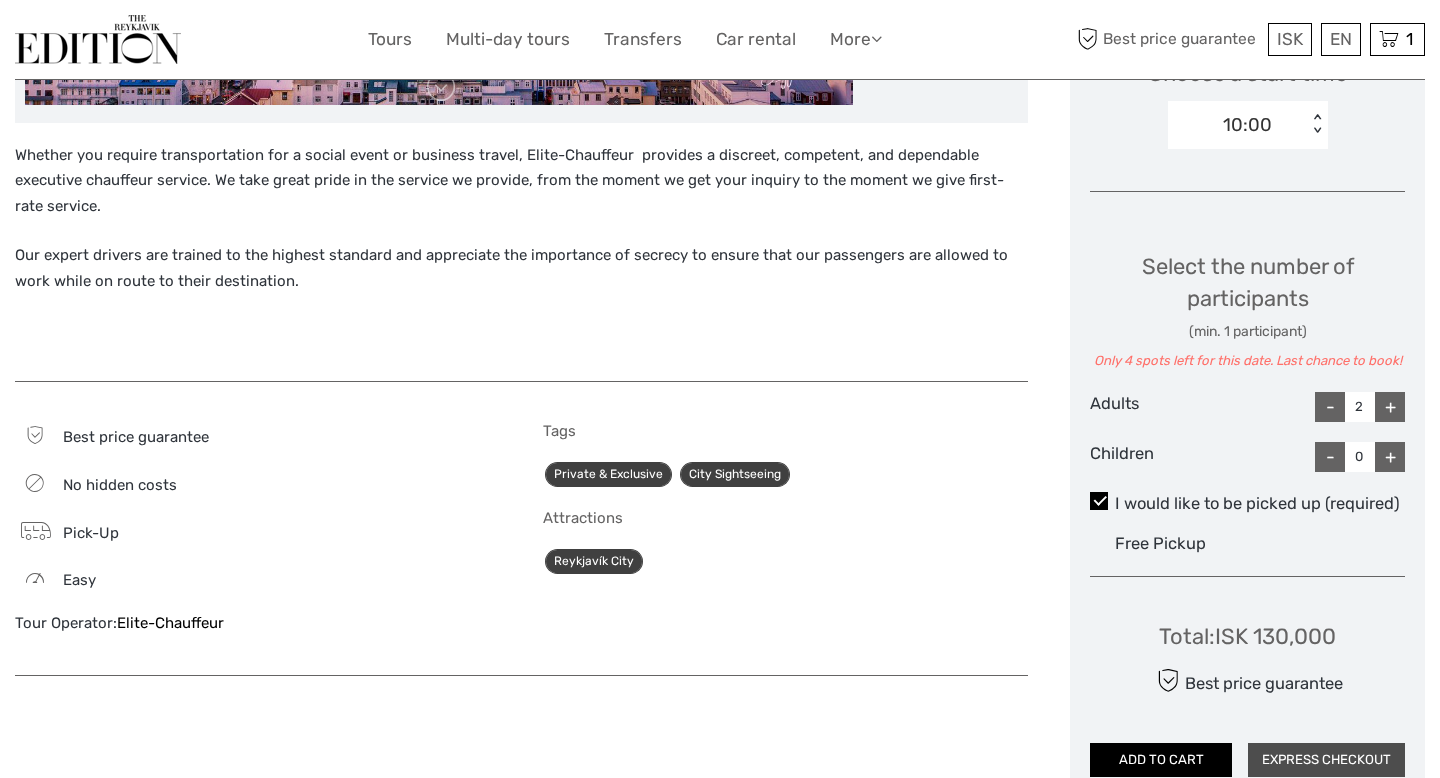 scroll, scrollTop: 711, scrollLeft: 0, axis: vertical 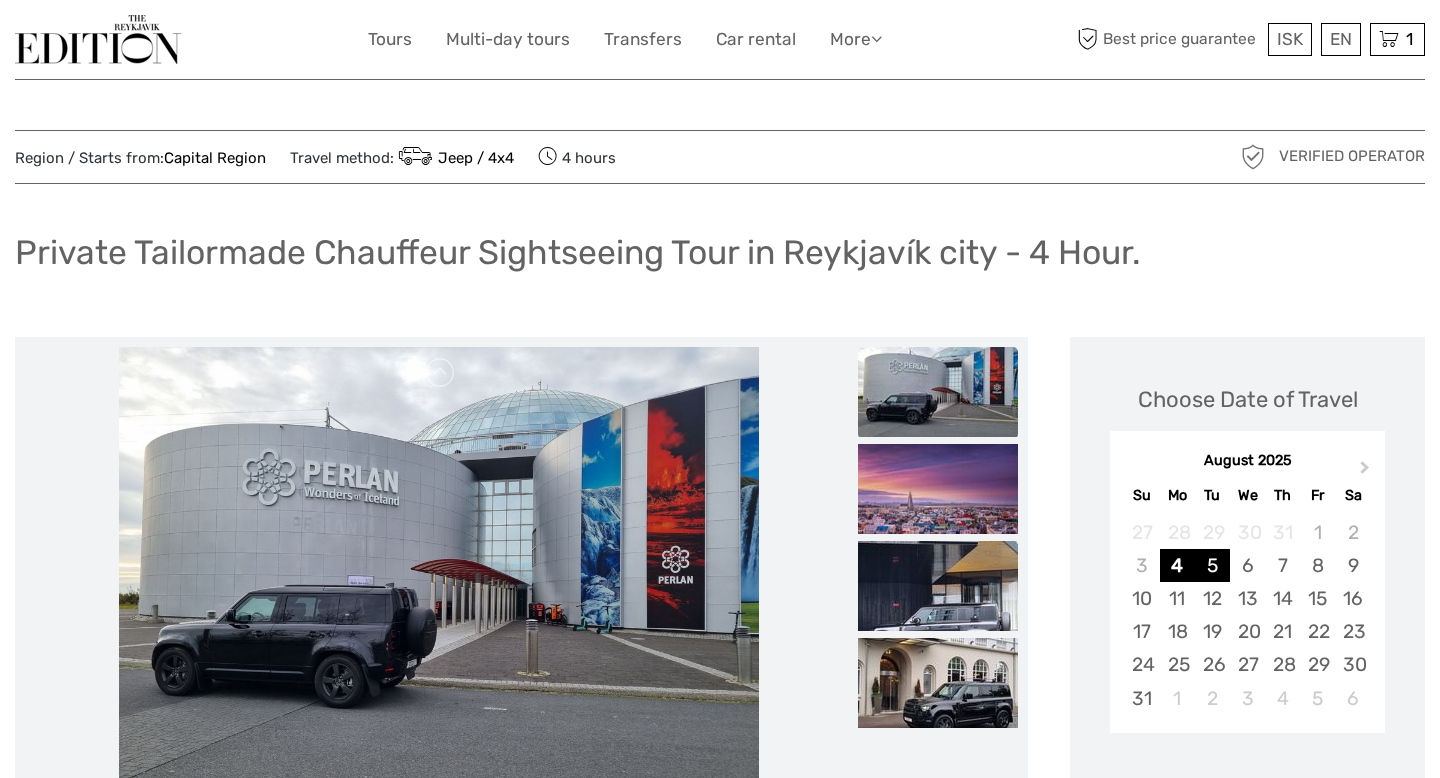 click on "5" at bounding box center (1212, 565) 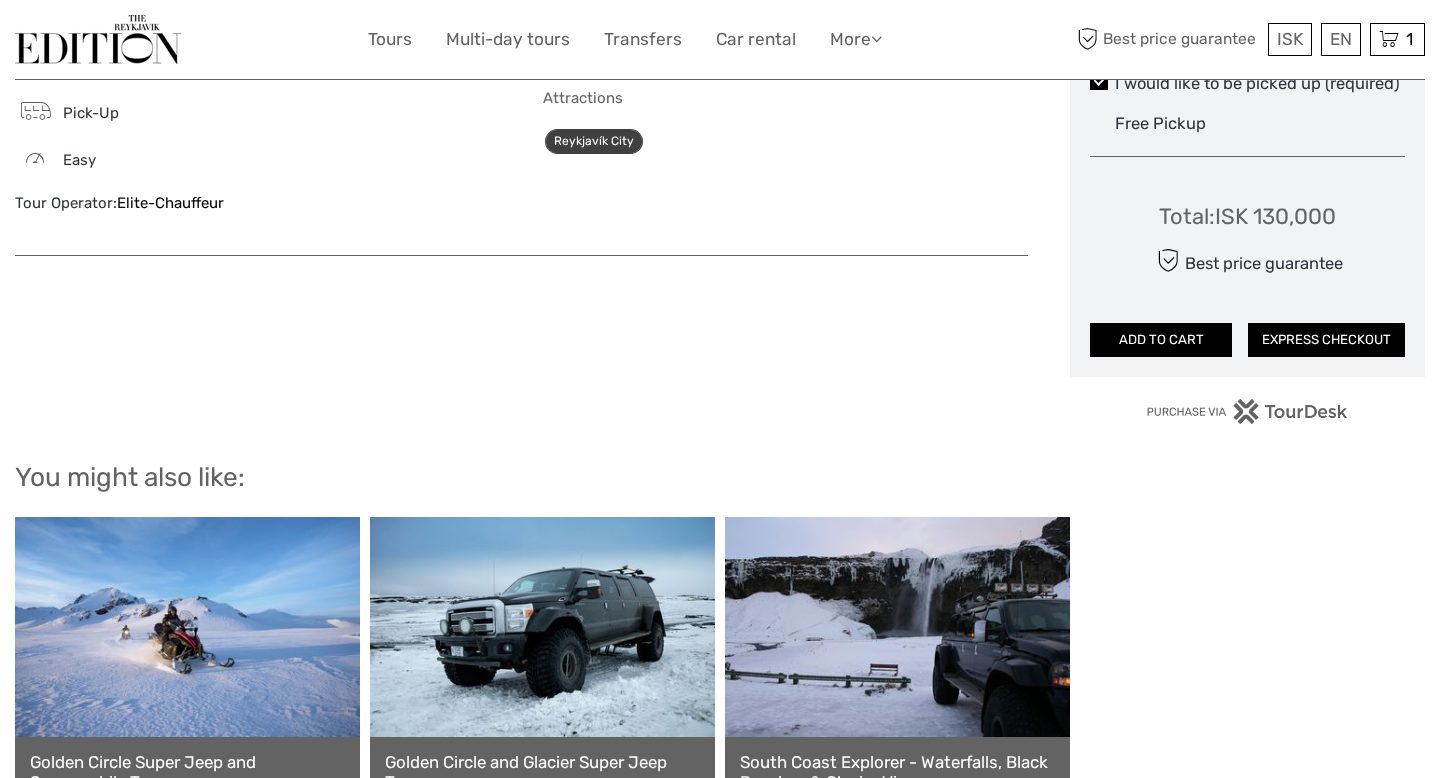 scroll, scrollTop: 1194, scrollLeft: 0, axis: vertical 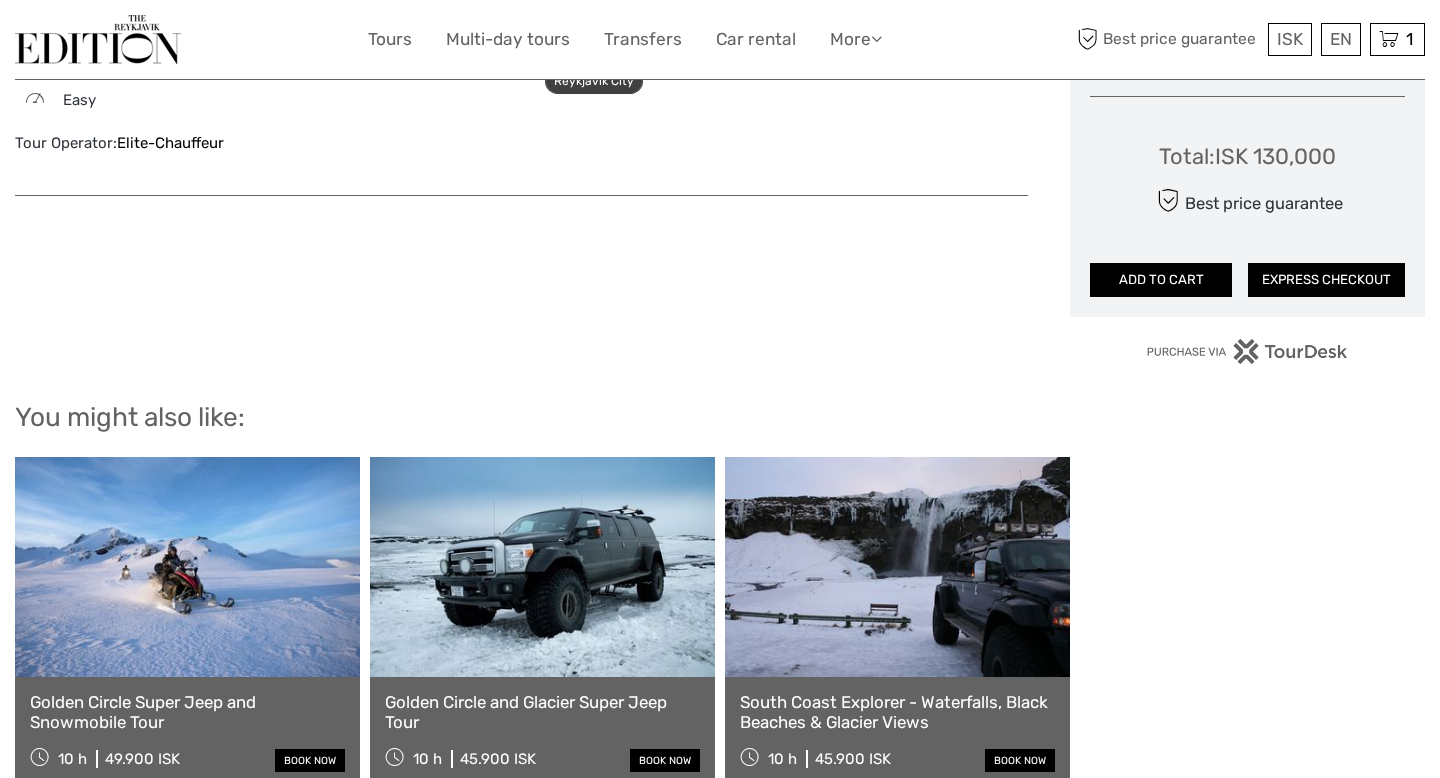 click at bounding box center [542, 567] 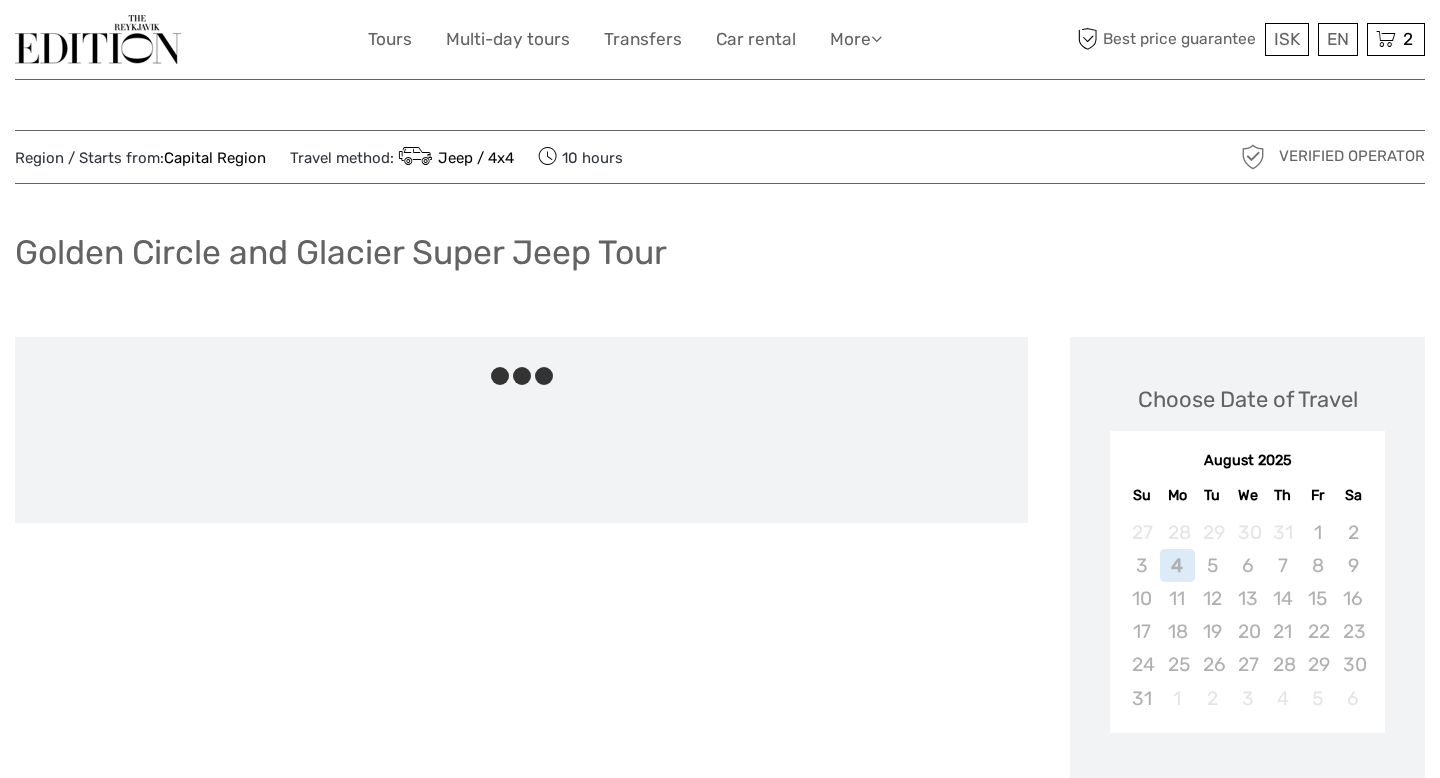 scroll, scrollTop: 0, scrollLeft: 0, axis: both 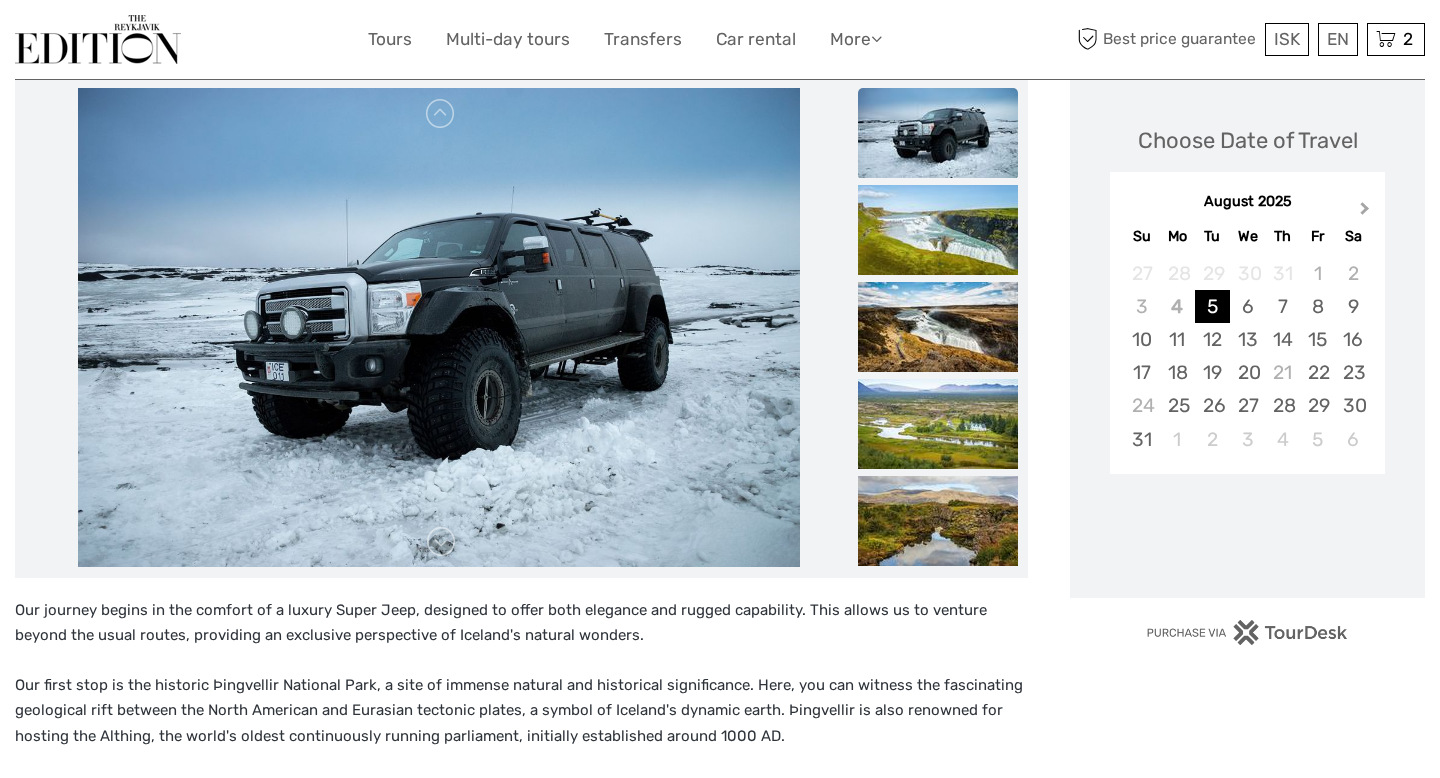 click on "Next Month" at bounding box center (1365, 212) 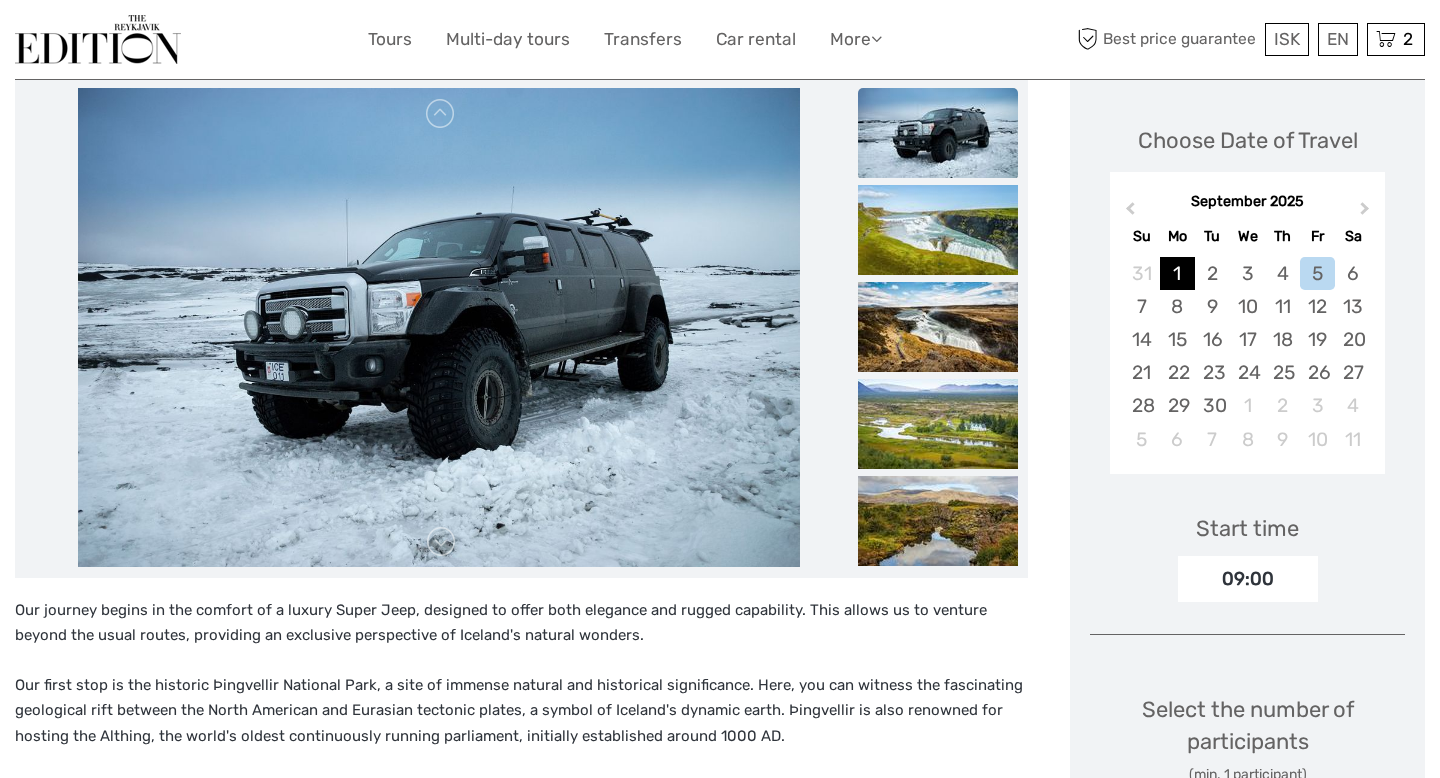 click on "1" at bounding box center (1177, 273) 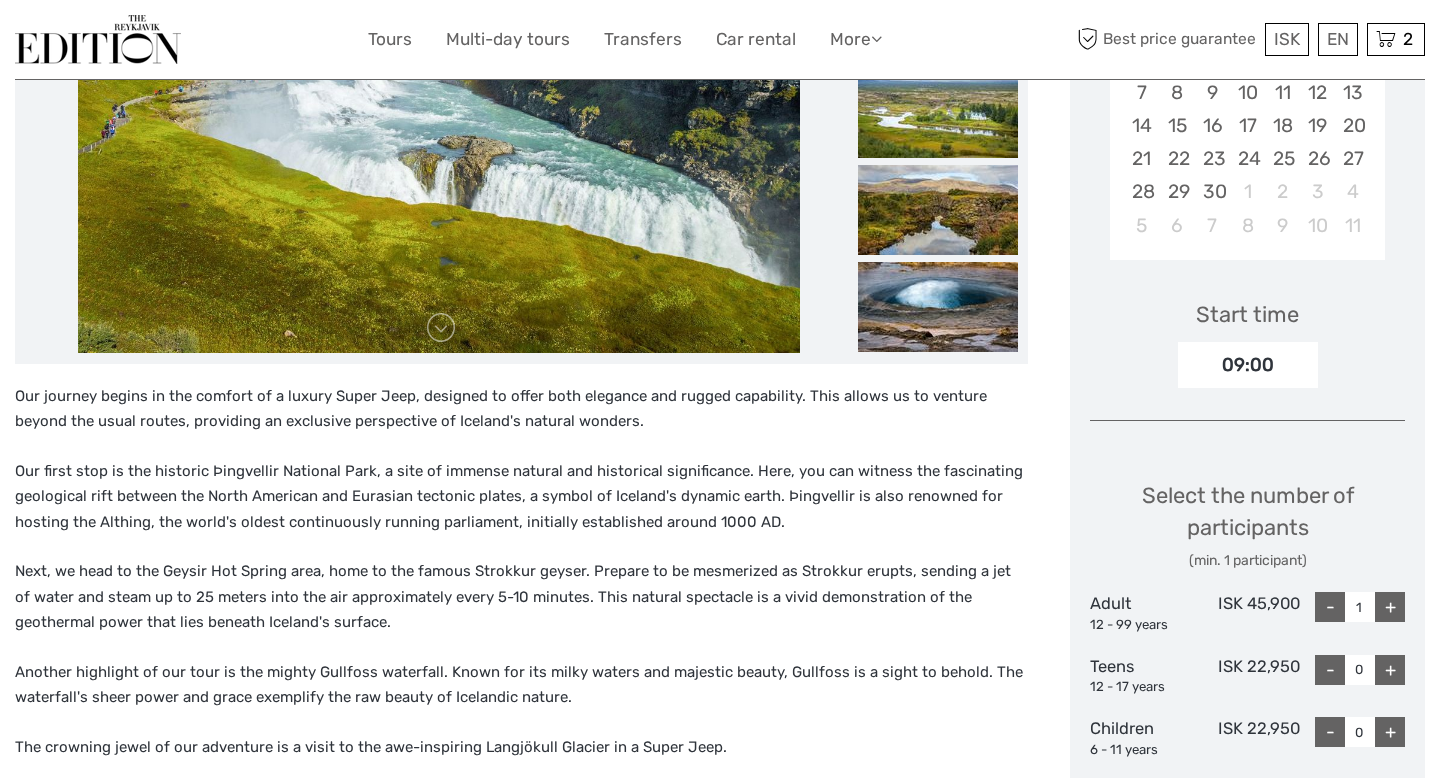scroll, scrollTop: 549, scrollLeft: 0, axis: vertical 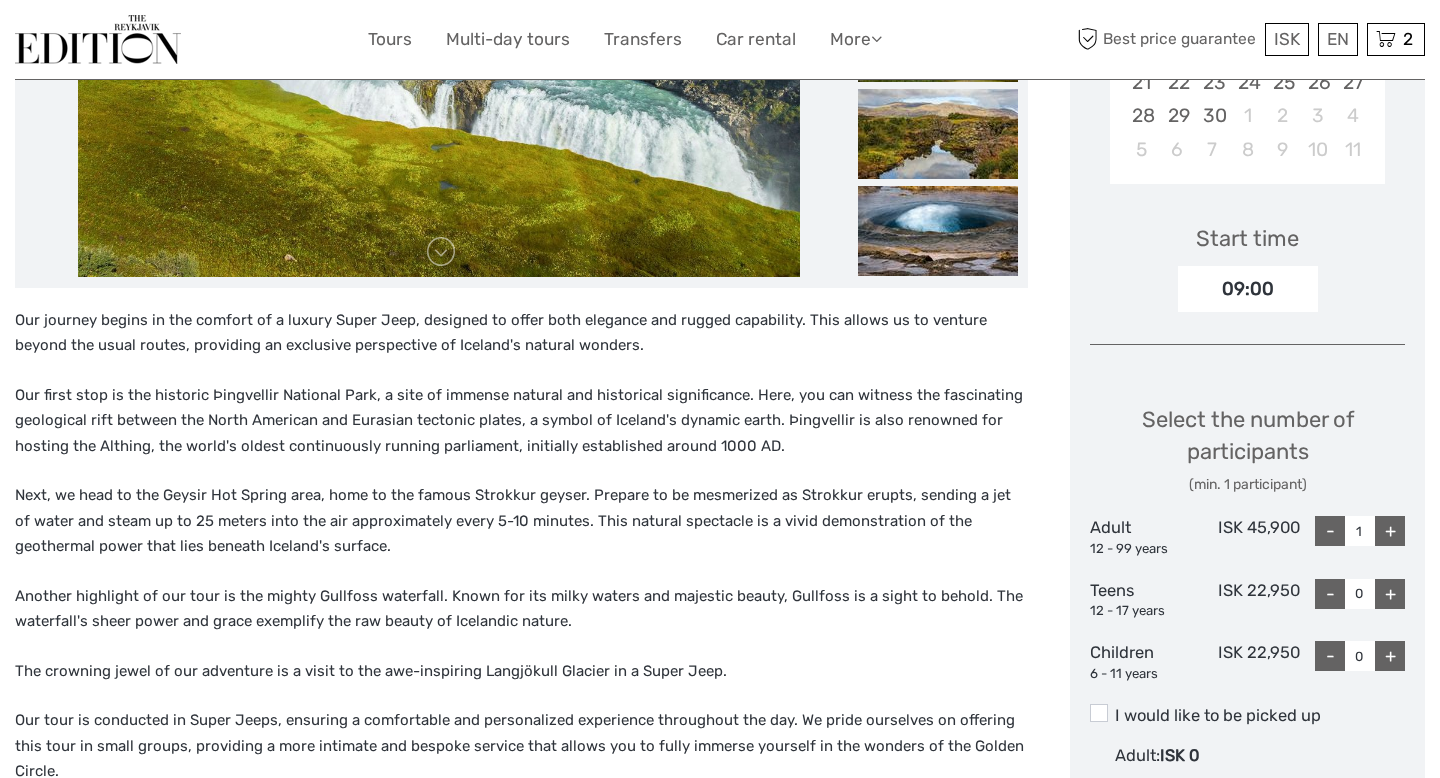 click on "+" at bounding box center [1390, 531] 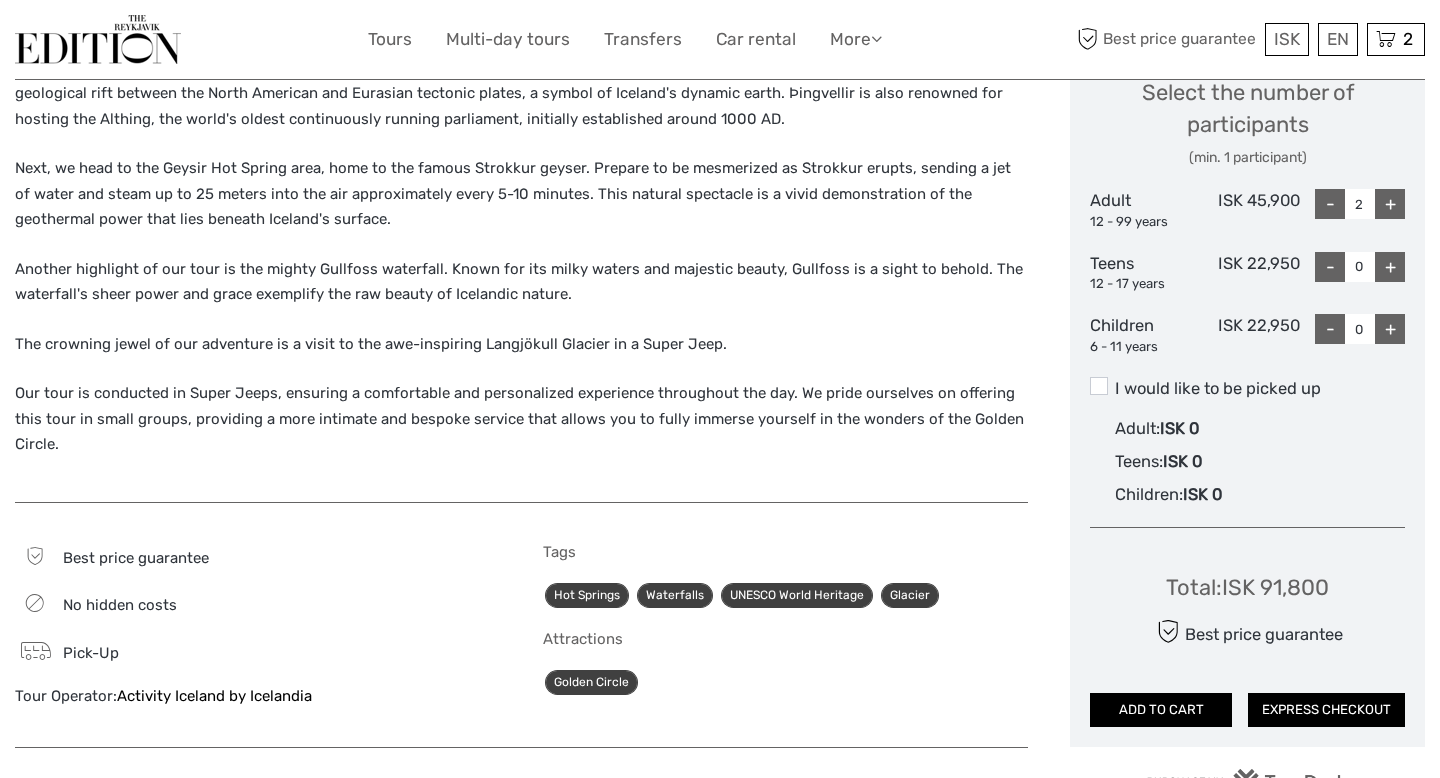 scroll, scrollTop: 895, scrollLeft: 0, axis: vertical 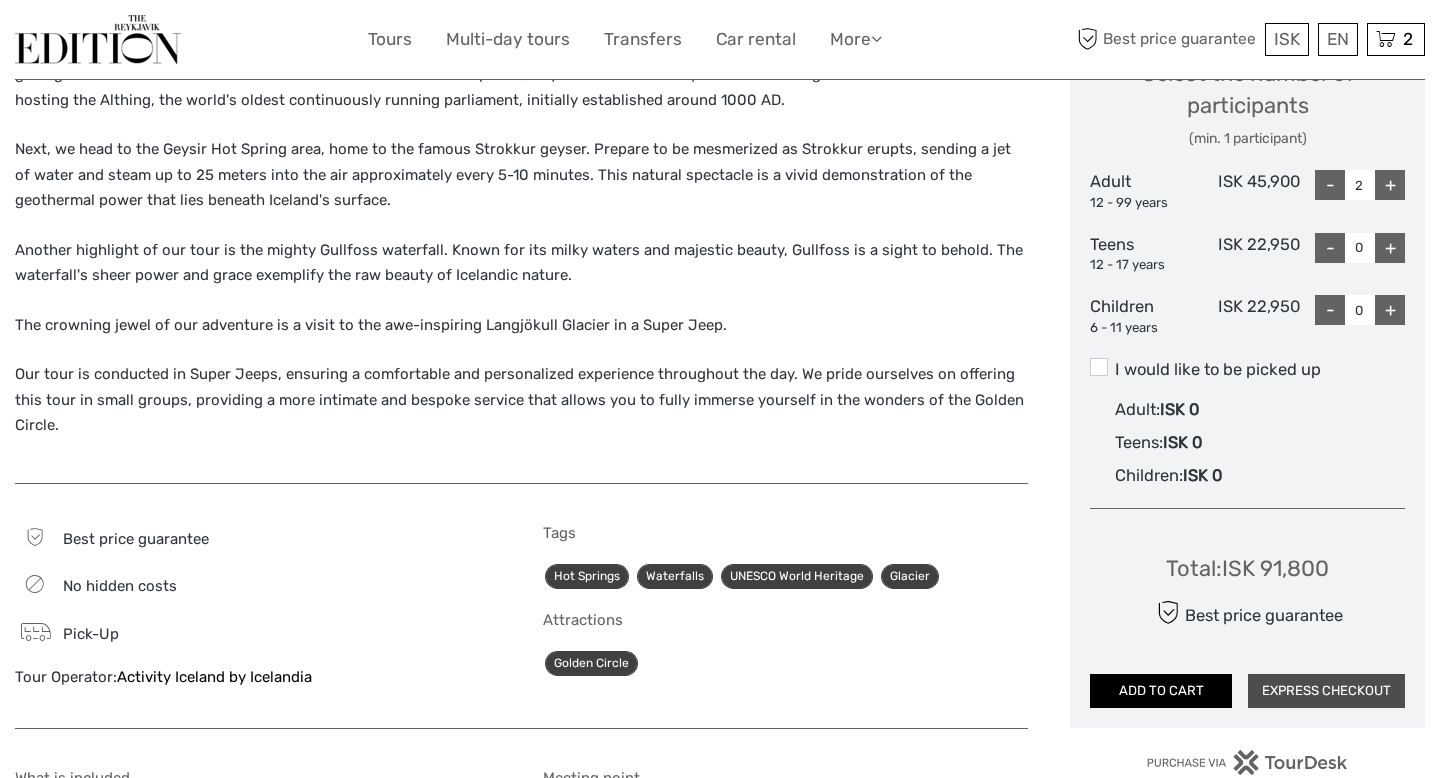 click on "EXPRESS CHECKOUT" at bounding box center [1326, 691] 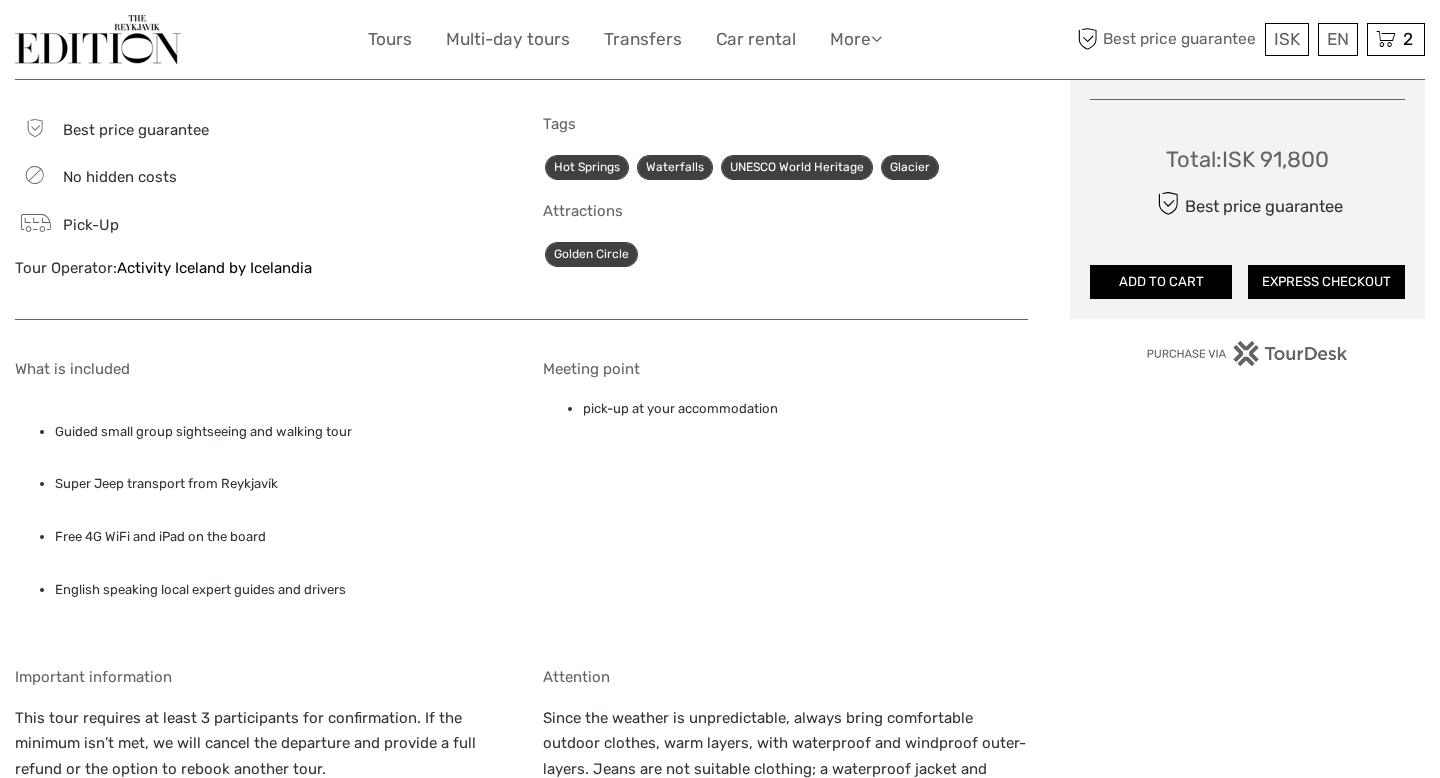 scroll, scrollTop: 1308, scrollLeft: 0, axis: vertical 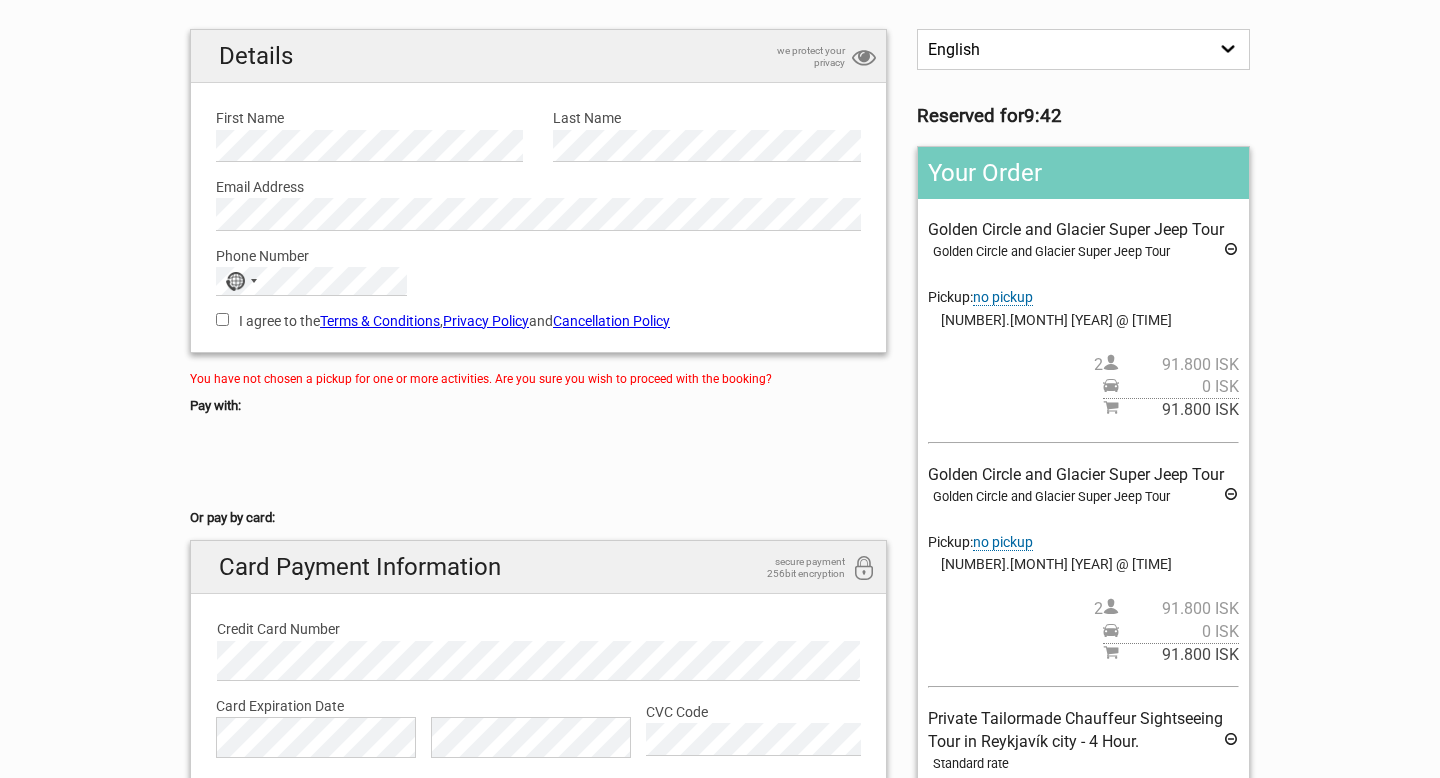 click at bounding box center (1231, 252) 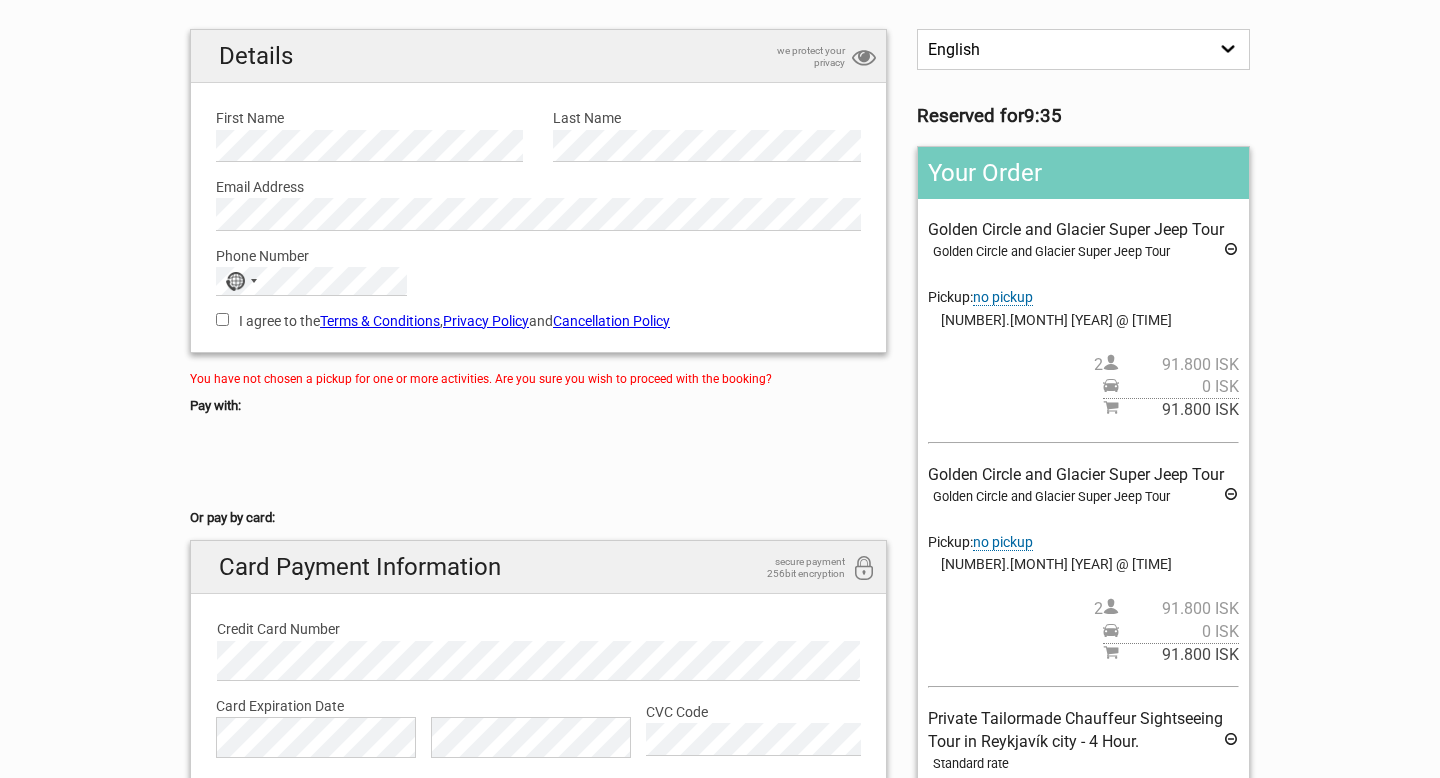 click at bounding box center (1231, 252) 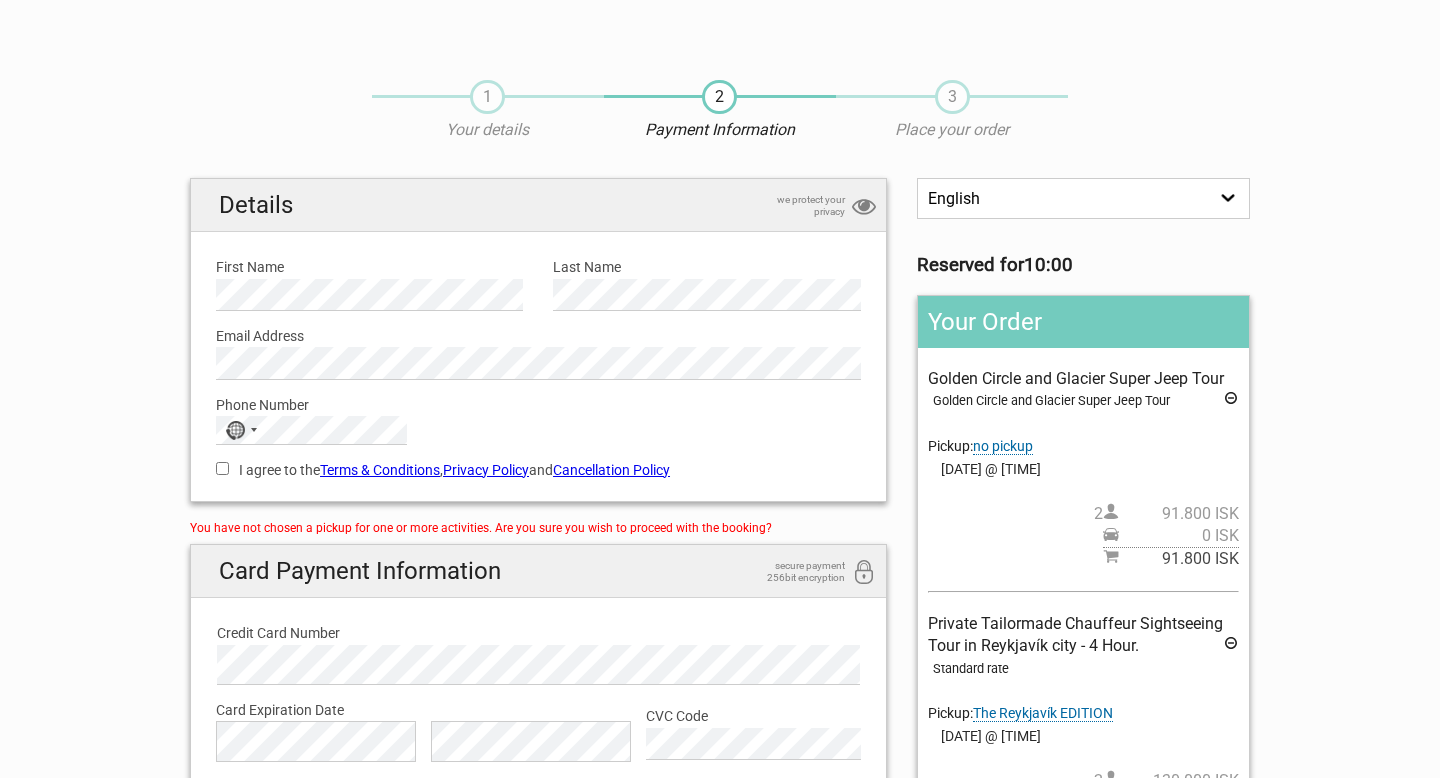 scroll, scrollTop: 149, scrollLeft: 0, axis: vertical 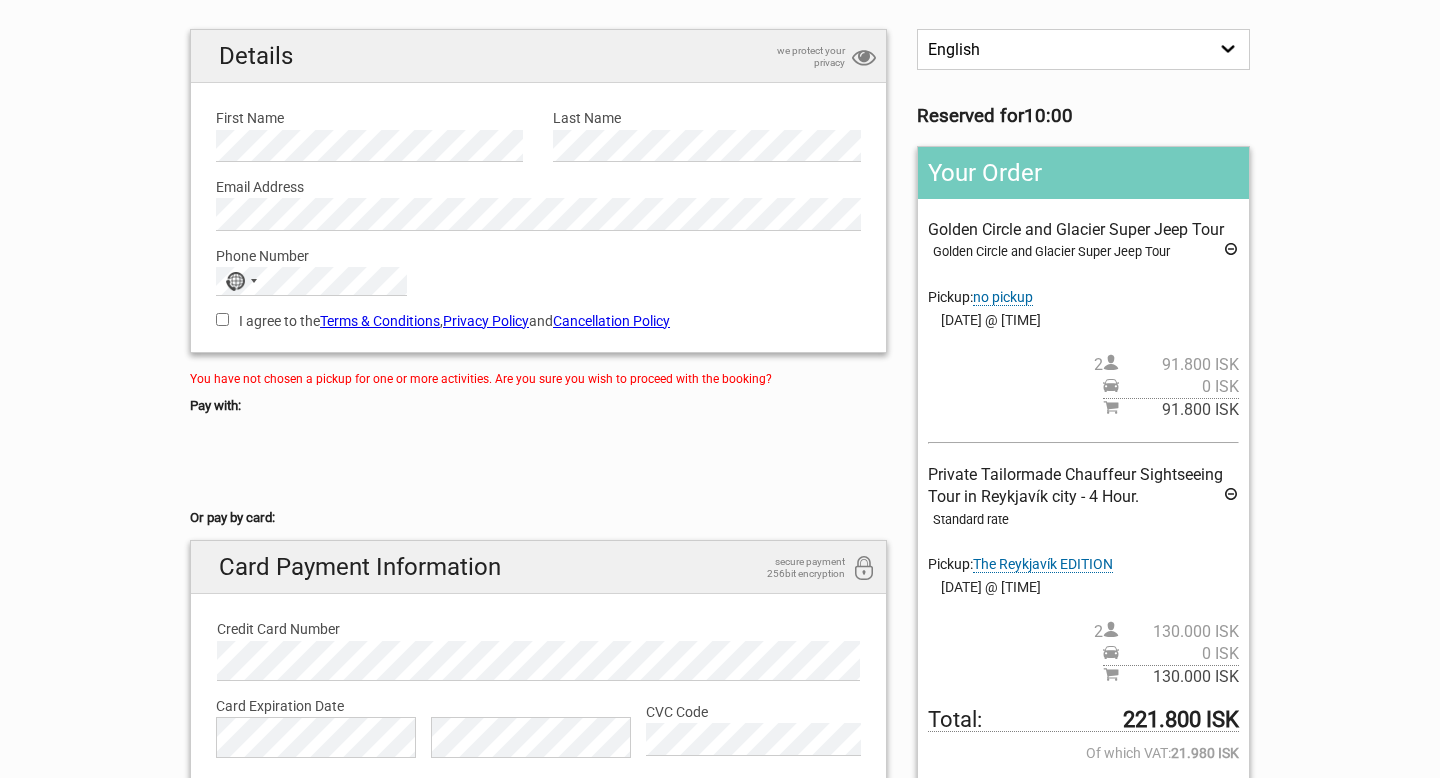 click at bounding box center (1231, 252) 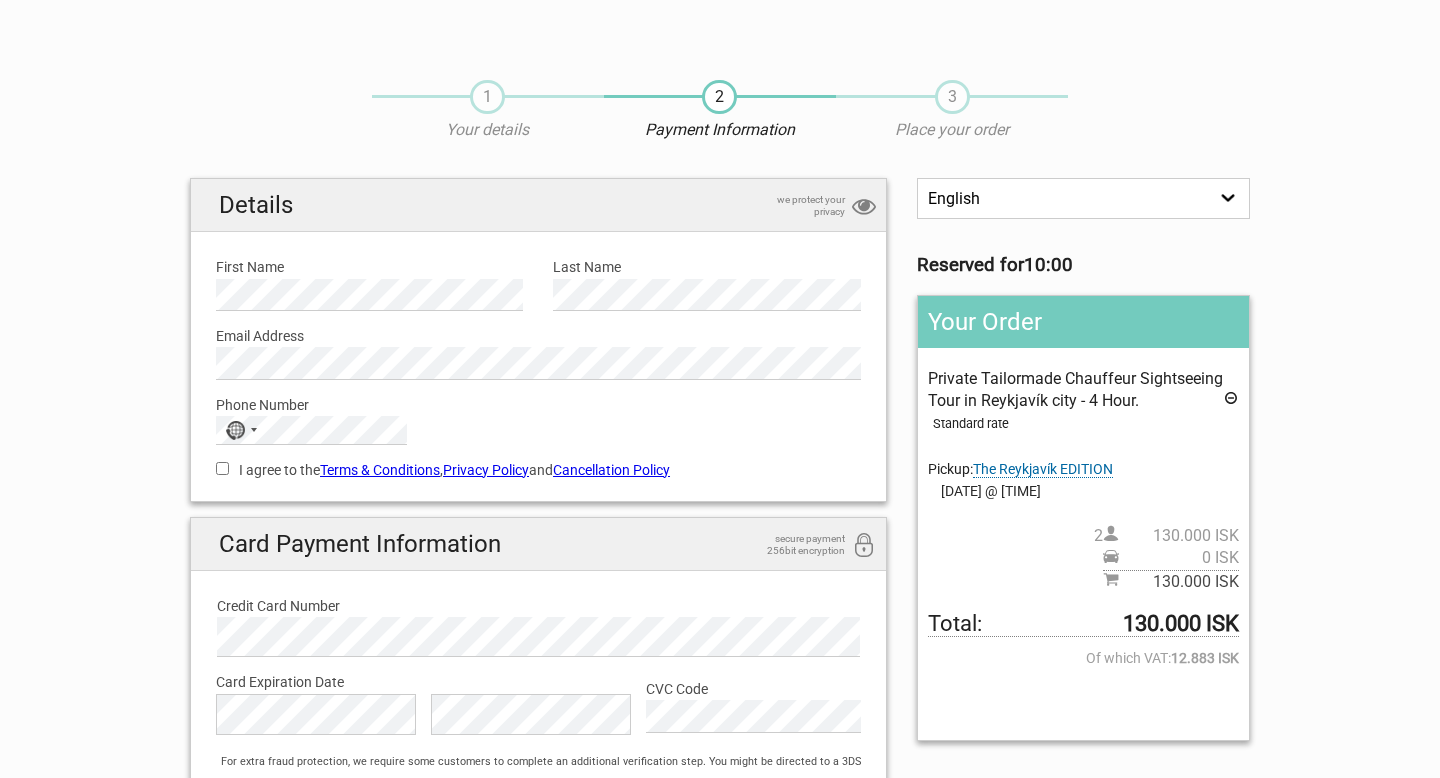 scroll, scrollTop: 150, scrollLeft: 0, axis: vertical 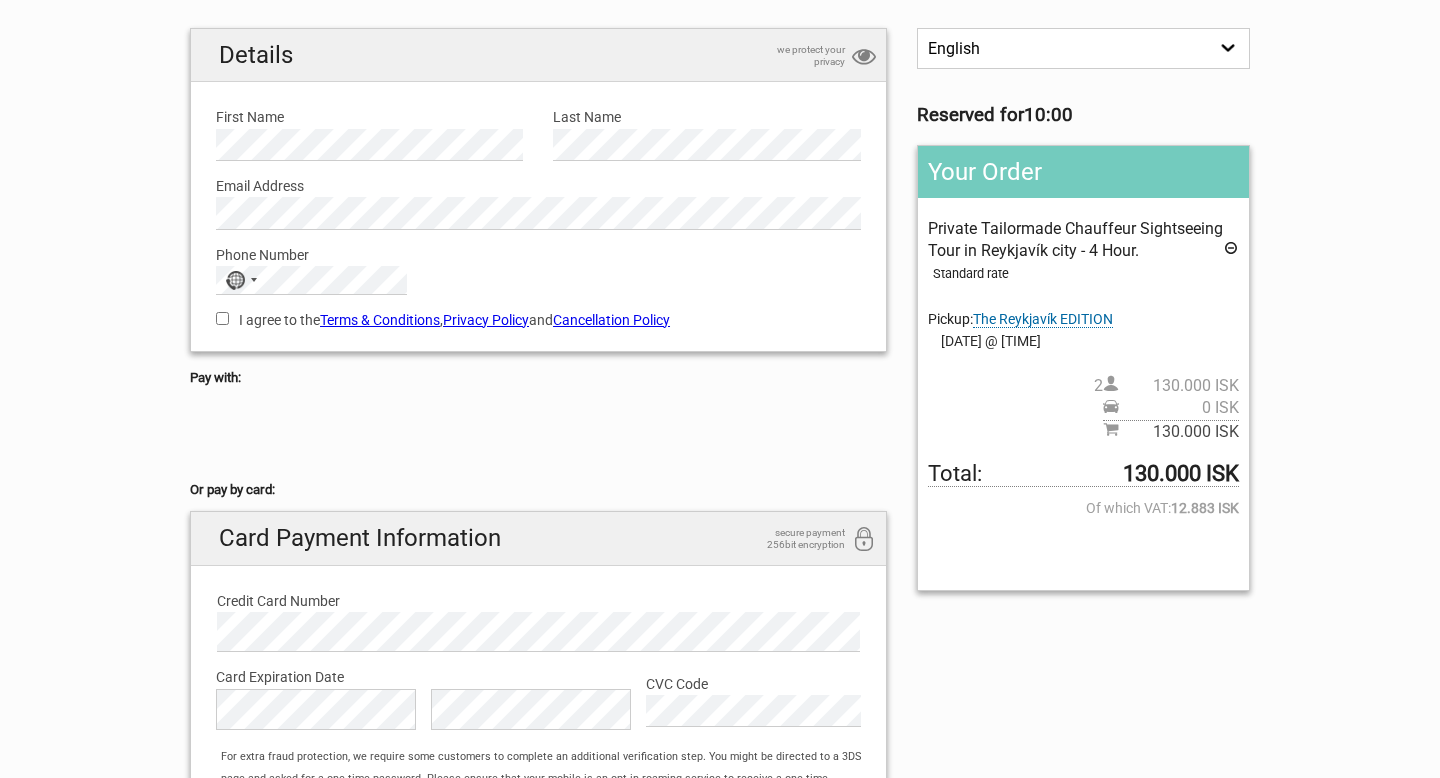 click at bounding box center (1231, 251) 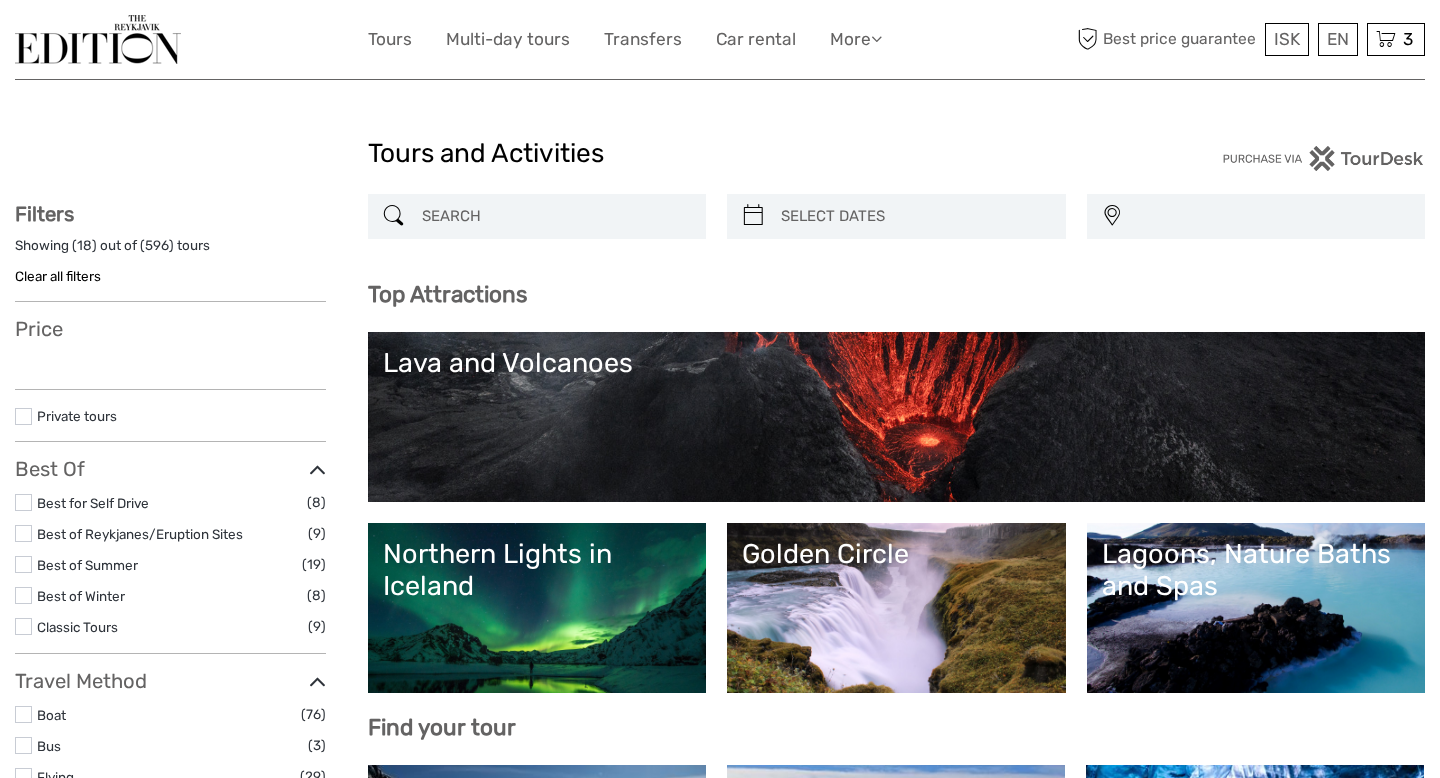 scroll, scrollTop: 0, scrollLeft: 0, axis: both 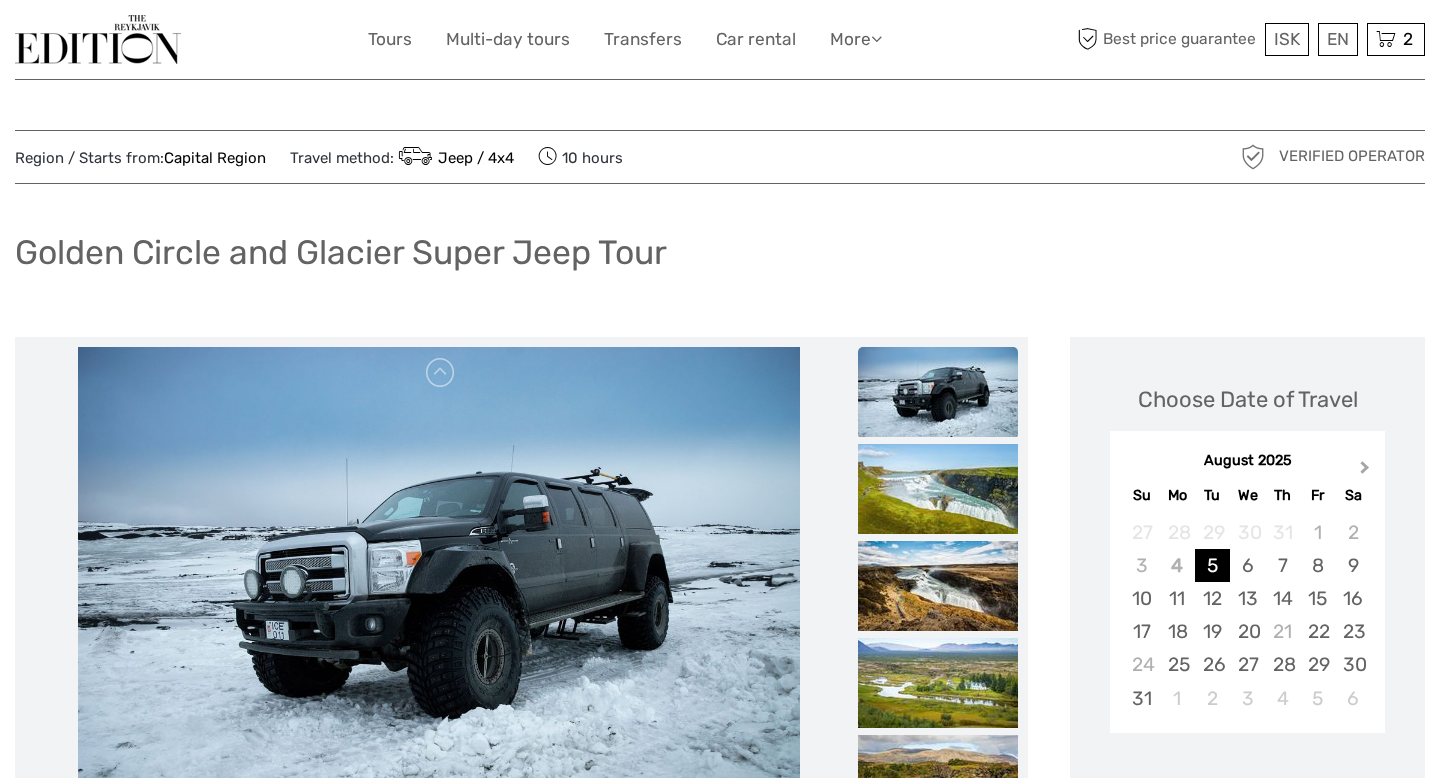 click on "Next Month" at bounding box center (1367, 472) 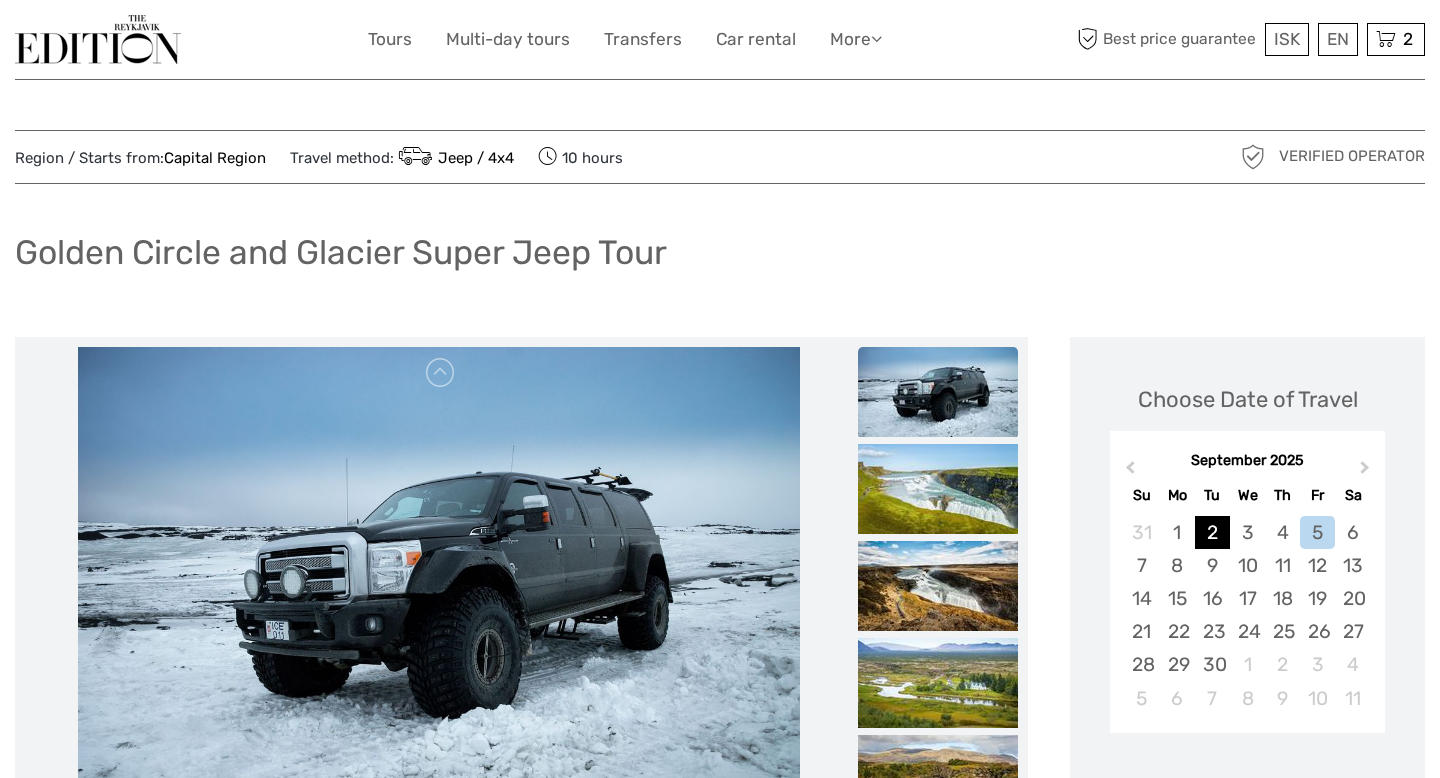 click on "2" at bounding box center [1212, 532] 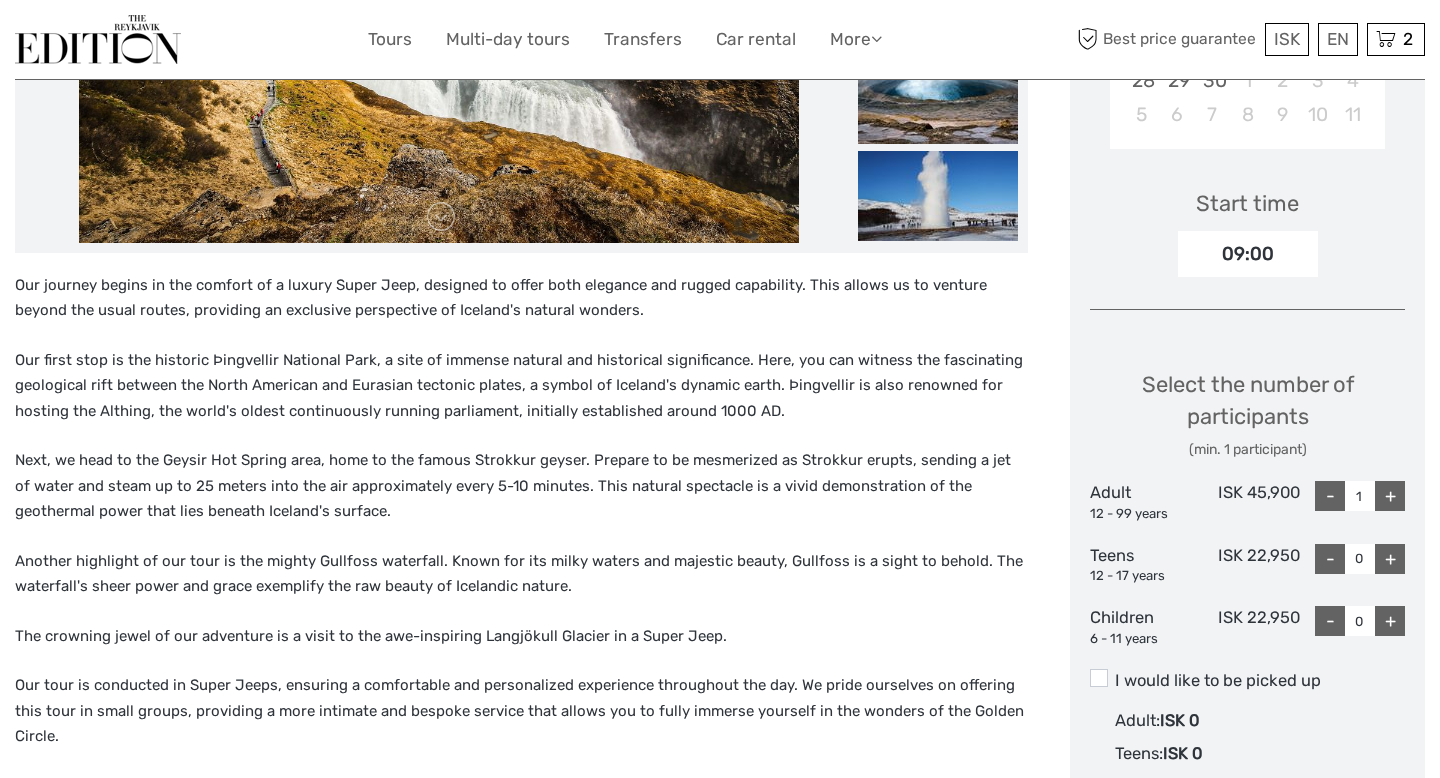 scroll, scrollTop: 601, scrollLeft: 0, axis: vertical 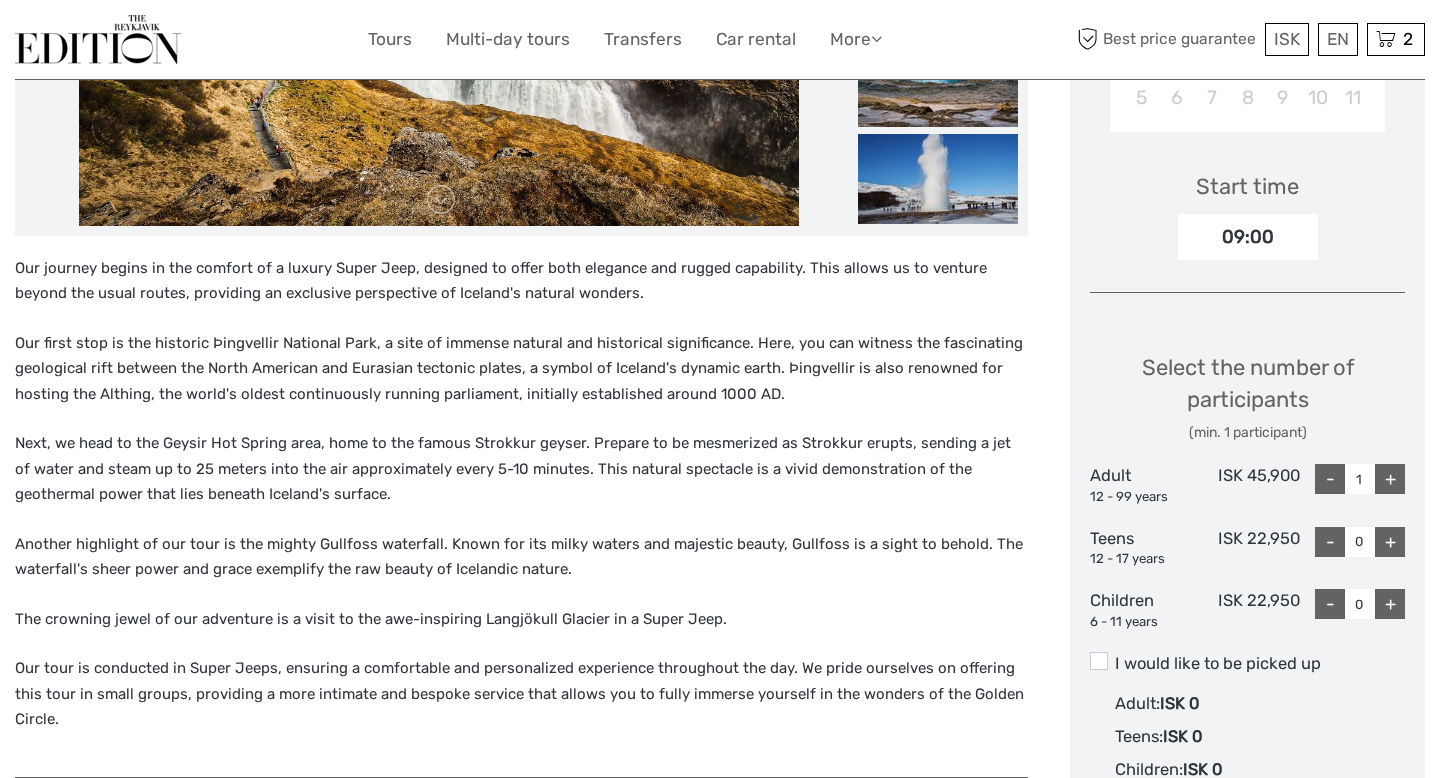 click on "+" at bounding box center [1390, 479] 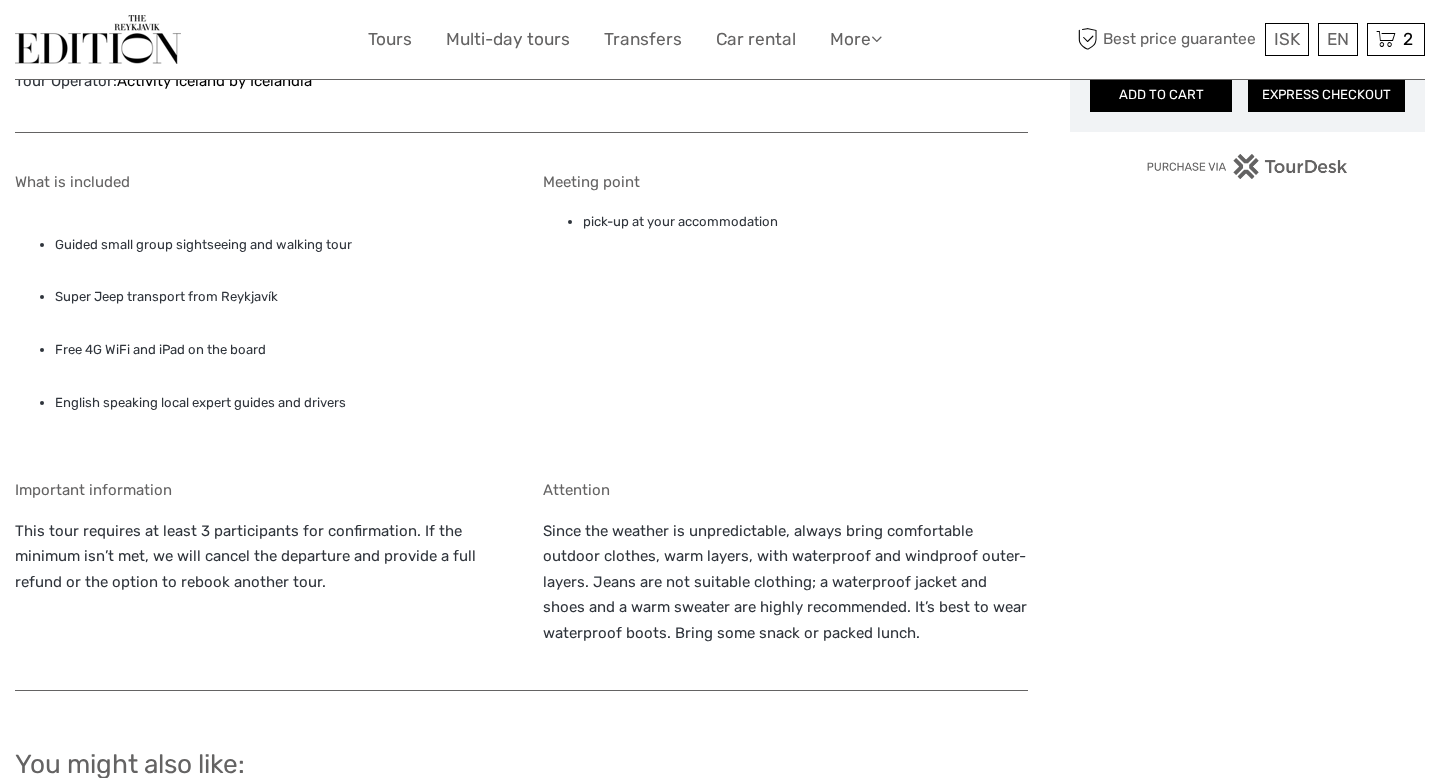 scroll, scrollTop: 1622, scrollLeft: 0, axis: vertical 